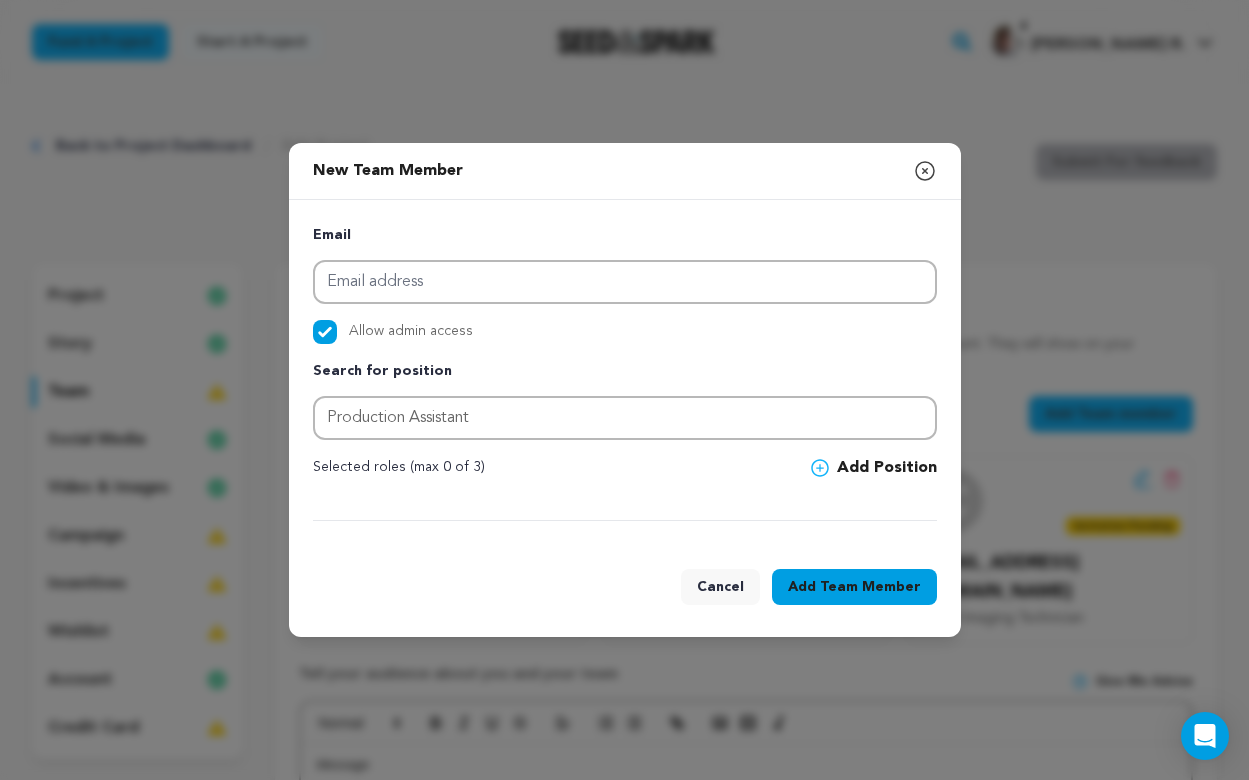 scroll, scrollTop: 0, scrollLeft: 0, axis: both 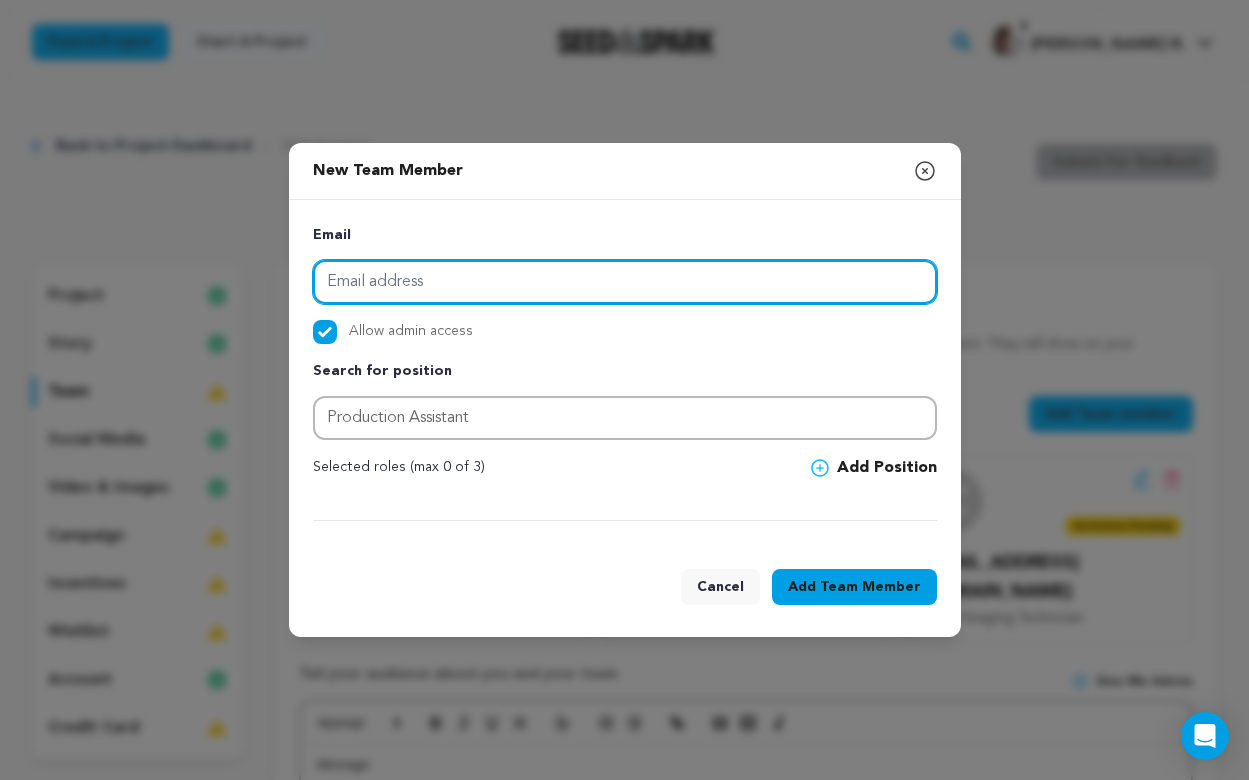 click at bounding box center (625, 282) 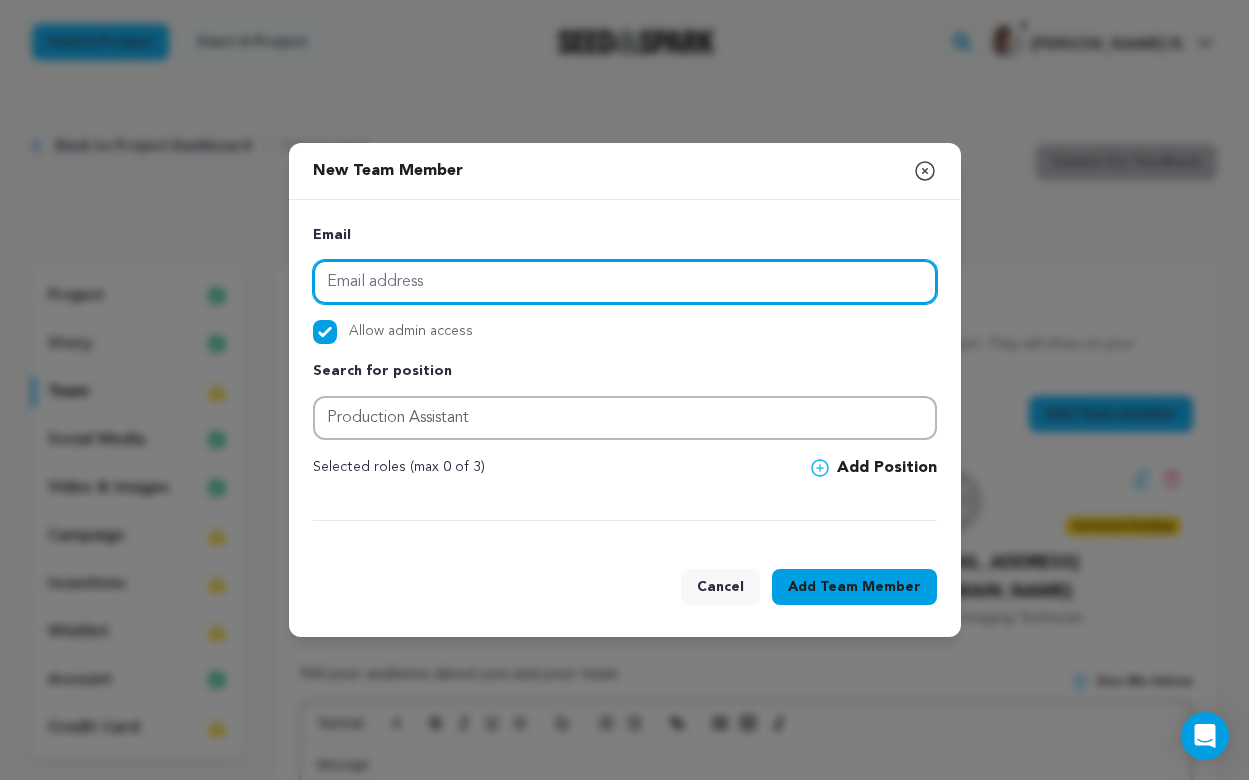 paste on "newhouse950@gmail.com" 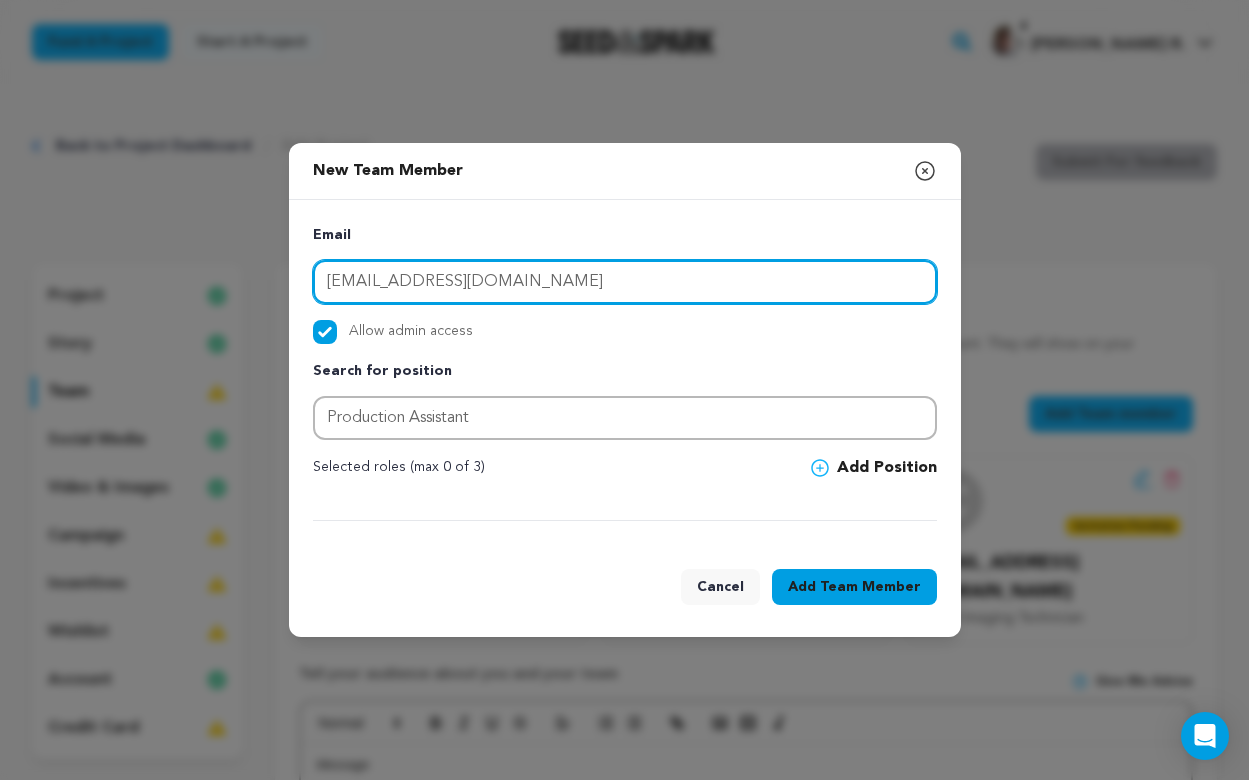 type on "newhouse950@gmail.com" 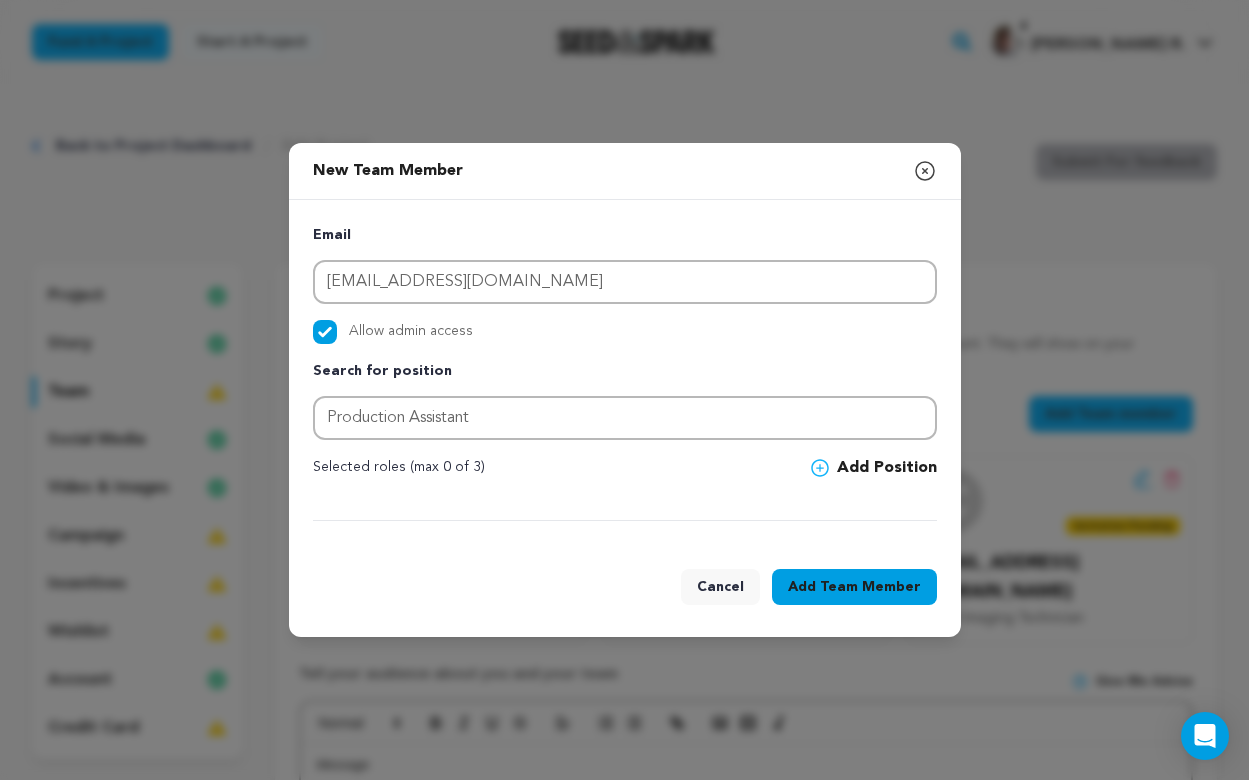 click on "Team Member" at bounding box center (870, 587) 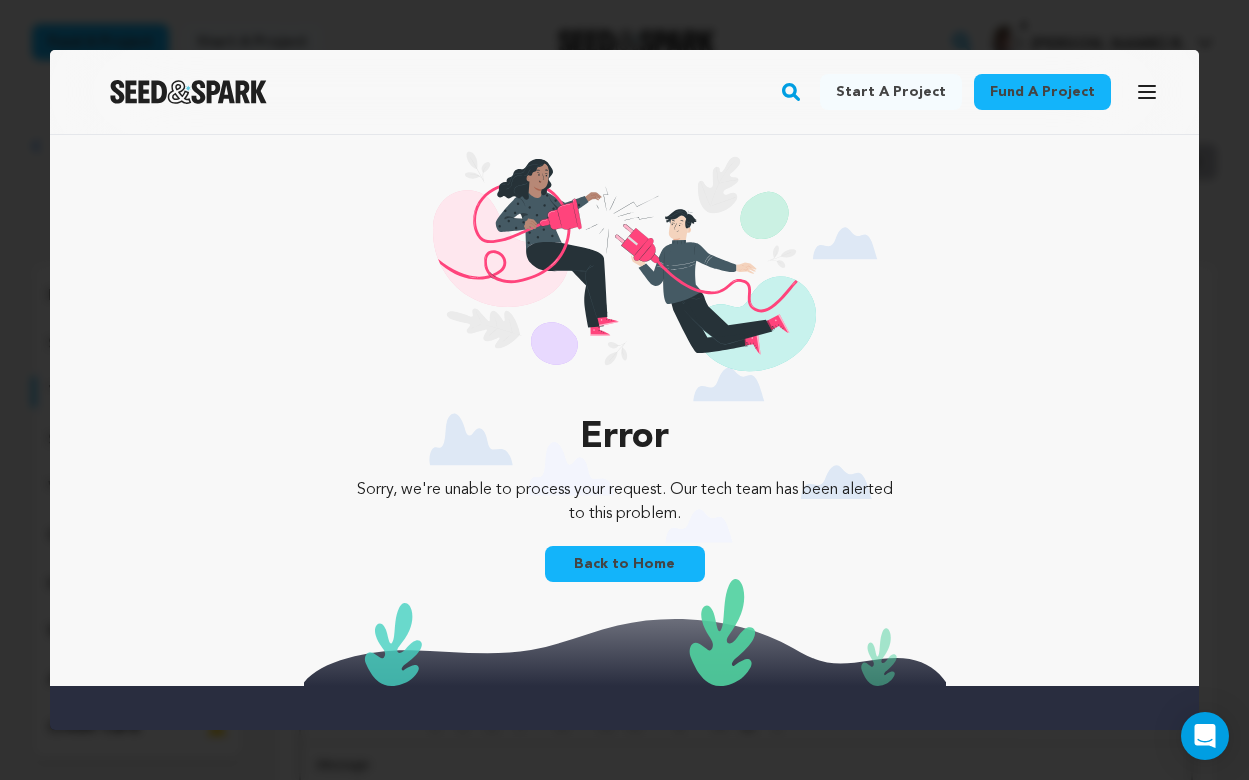 scroll, scrollTop: 0, scrollLeft: 0, axis: both 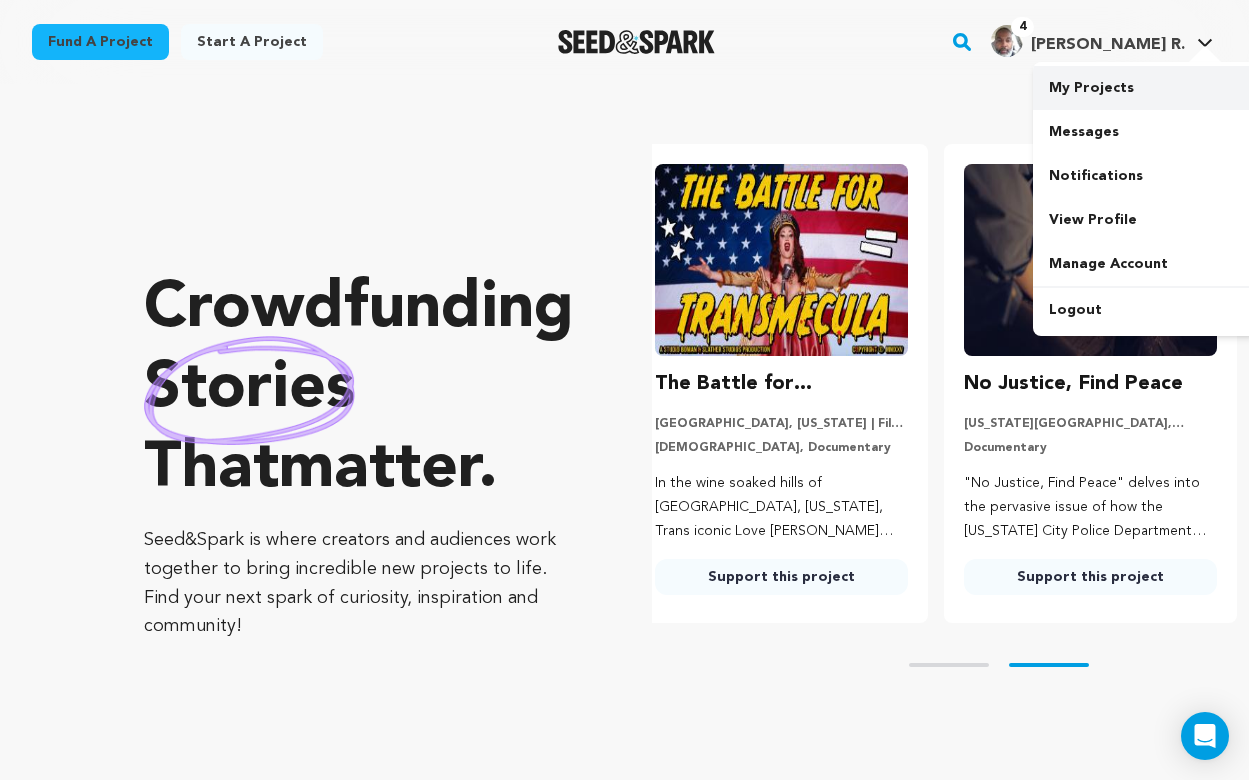 click on "My Projects" at bounding box center (1145, 88) 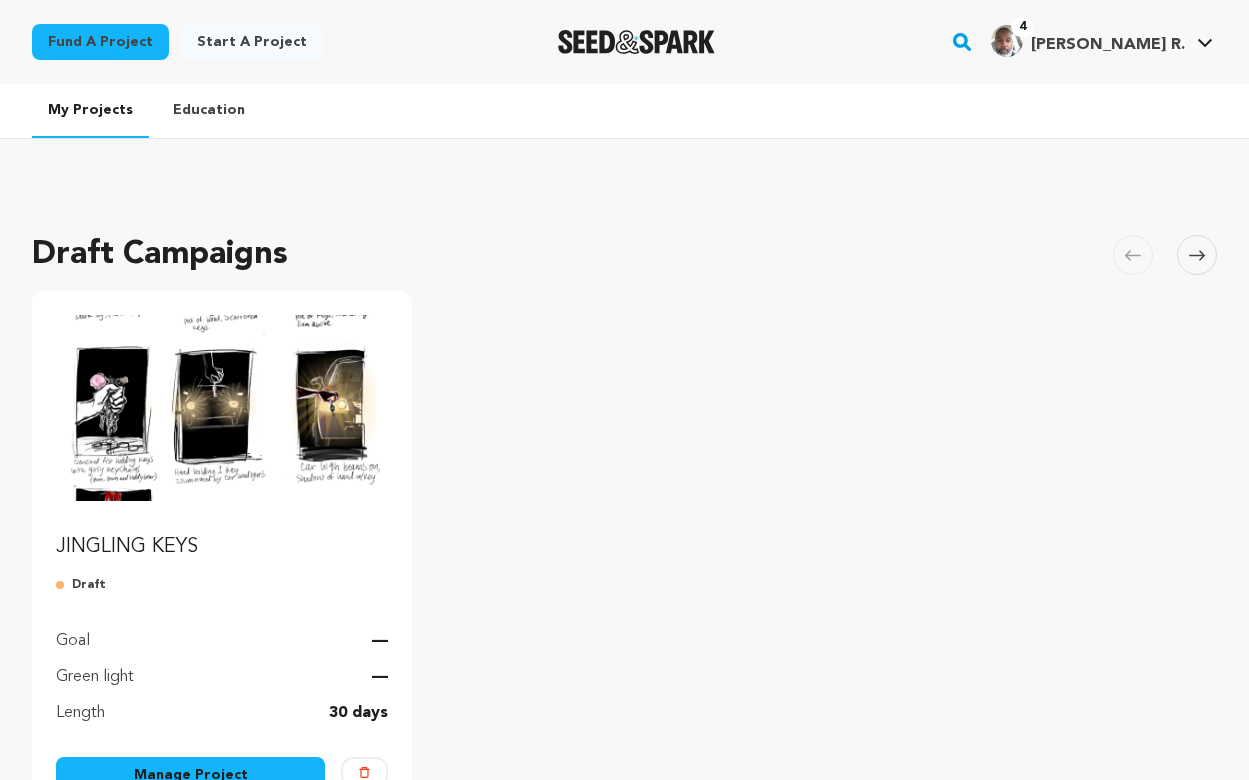 scroll, scrollTop: 0, scrollLeft: 0, axis: both 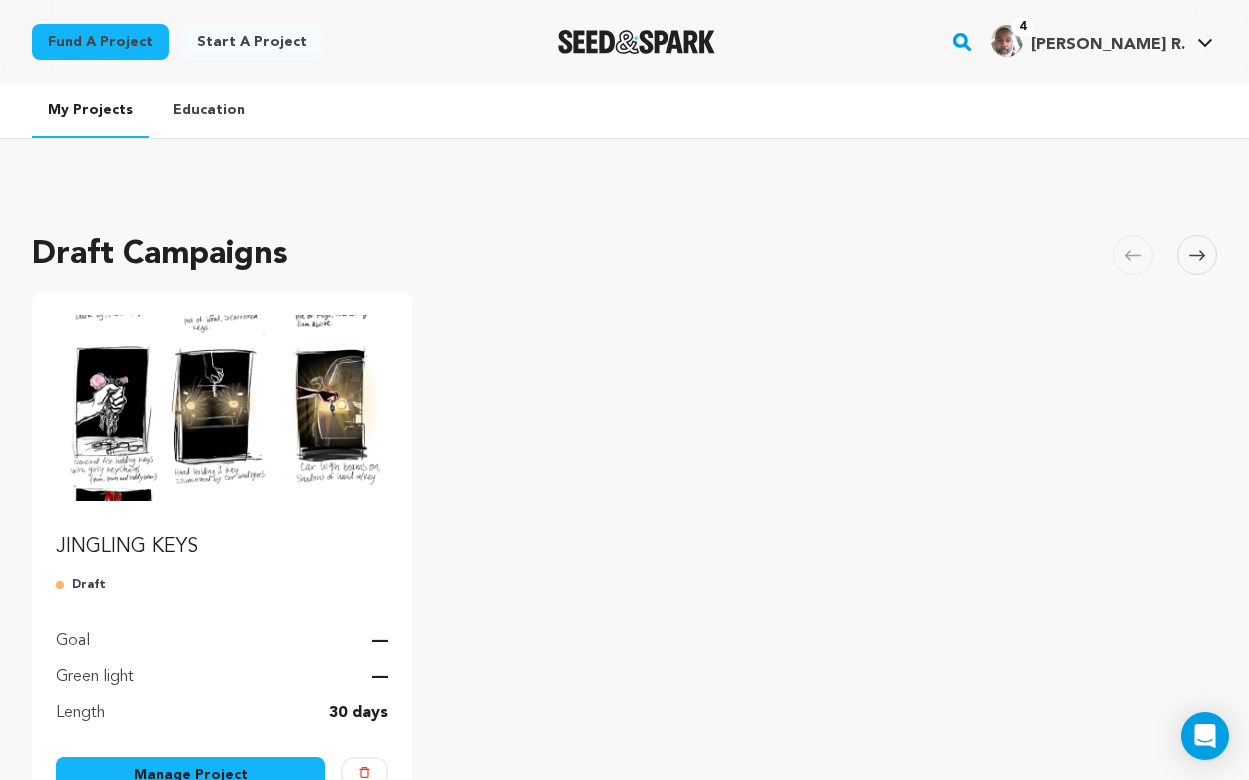 click on "JINGLING KEYS" at bounding box center [222, 547] 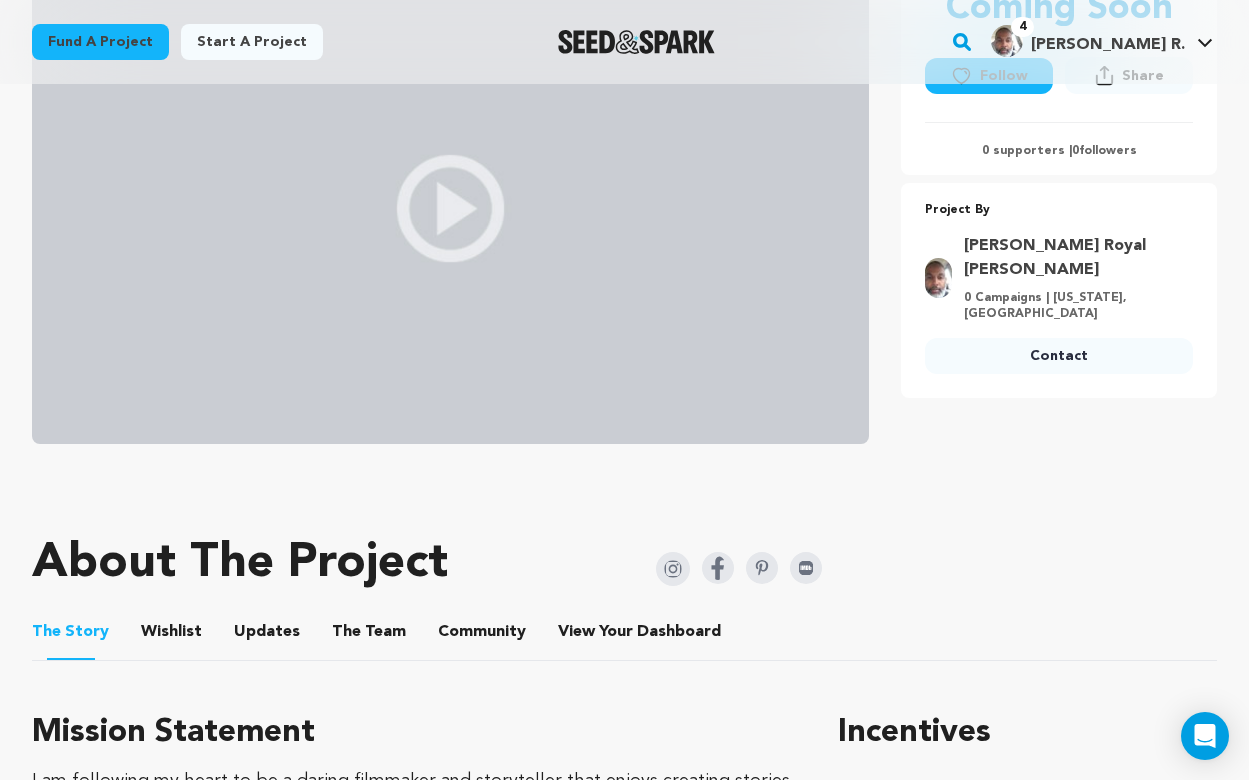 scroll, scrollTop: 436, scrollLeft: 0, axis: vertical 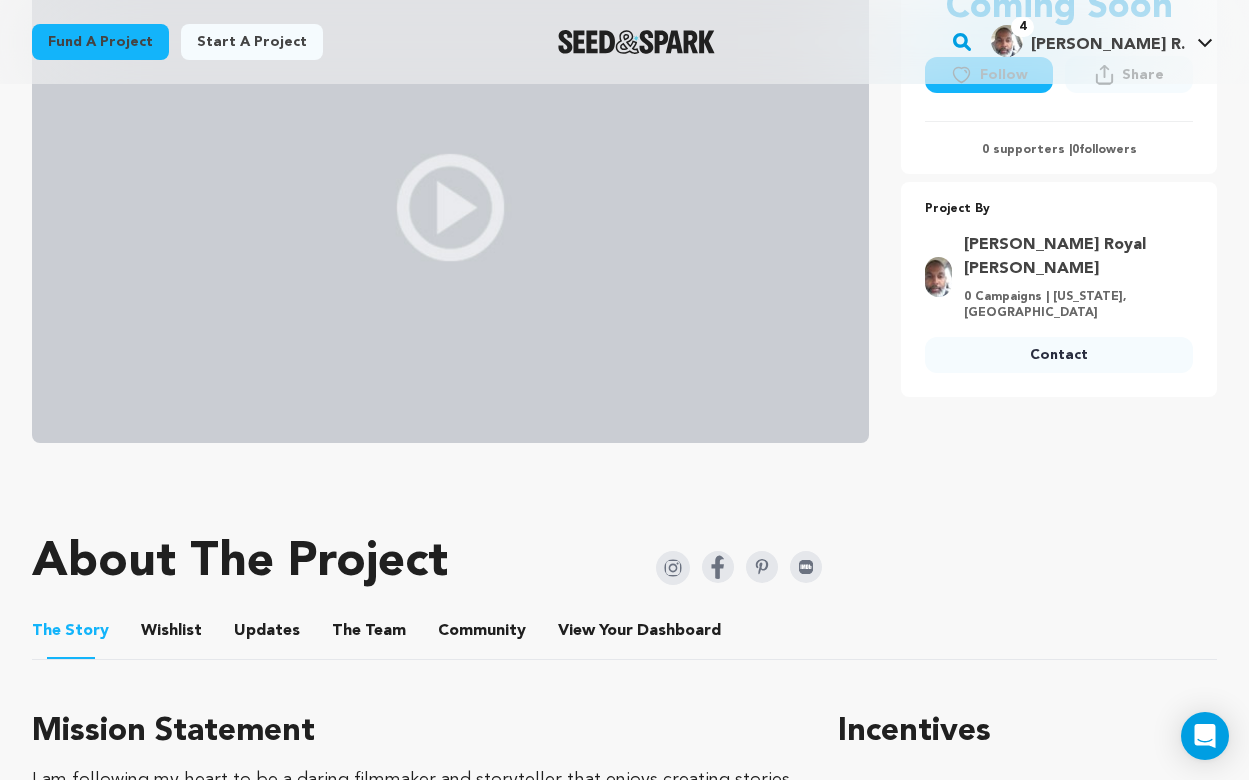 click on "The Team" at bounding box center [369, 635] 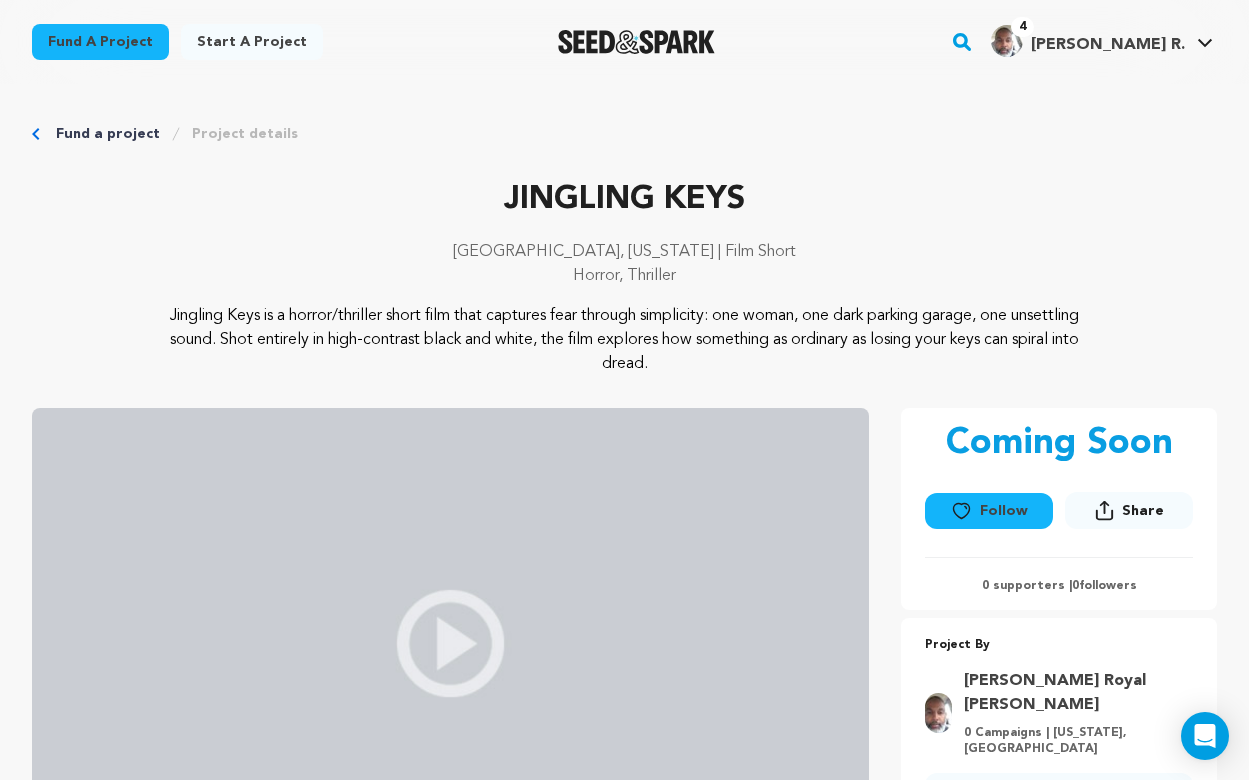 scroll, scrollTop: 0, scrollLeft: 0, axis: both 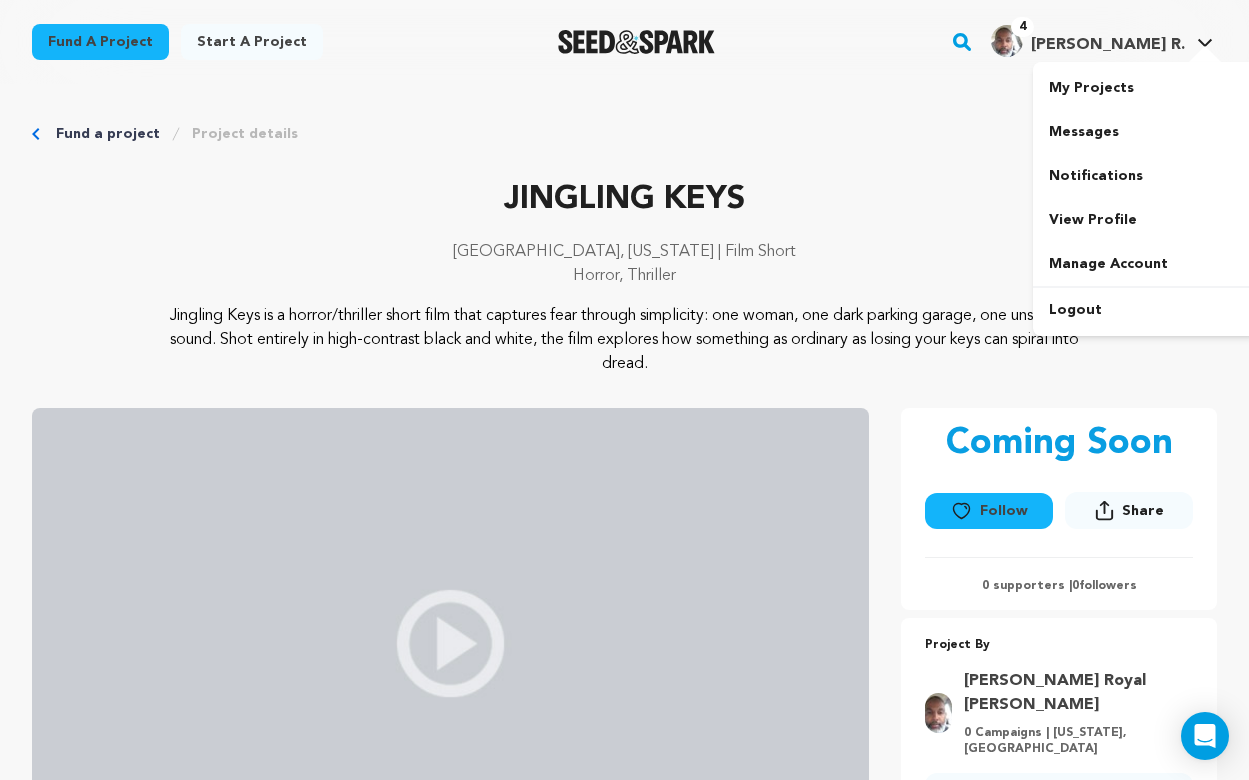 click on "[PERSON_NAME] R." at bounding box center [1108, 45] 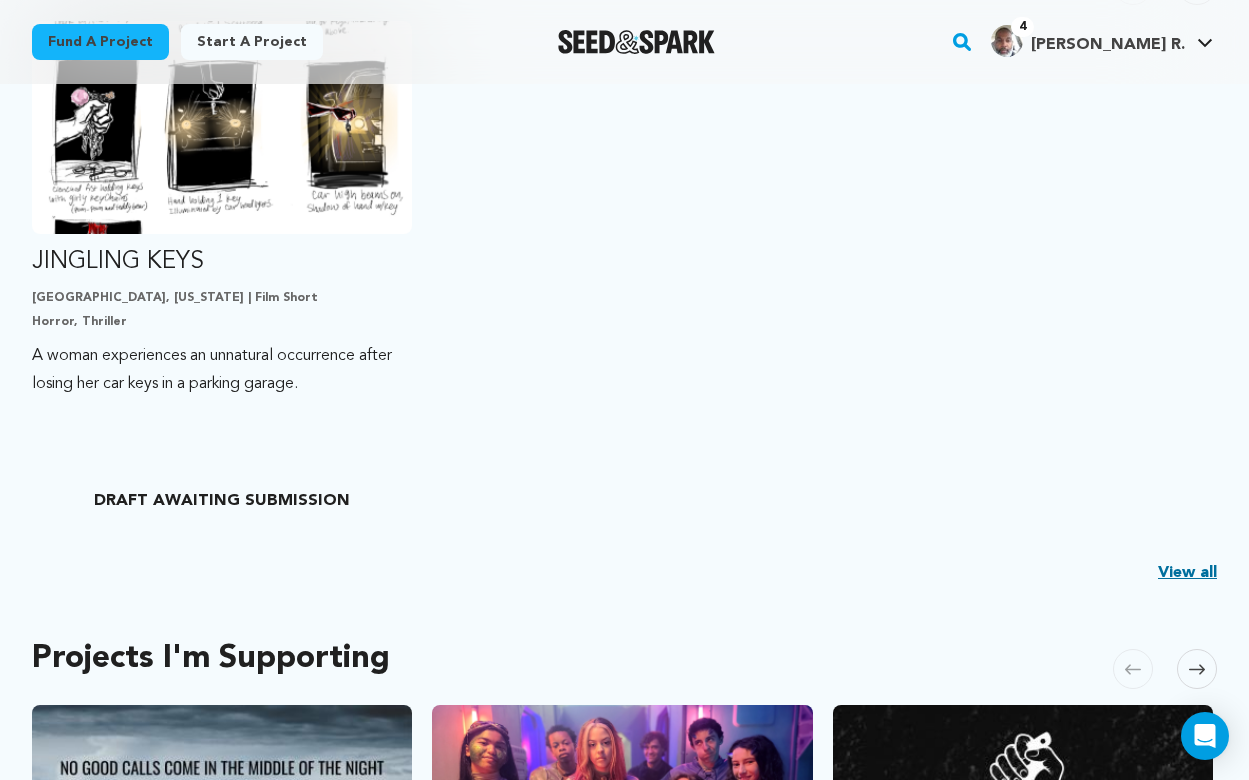 scroll, scrollTop: 654, scrollLeft: 0, axis: vertical 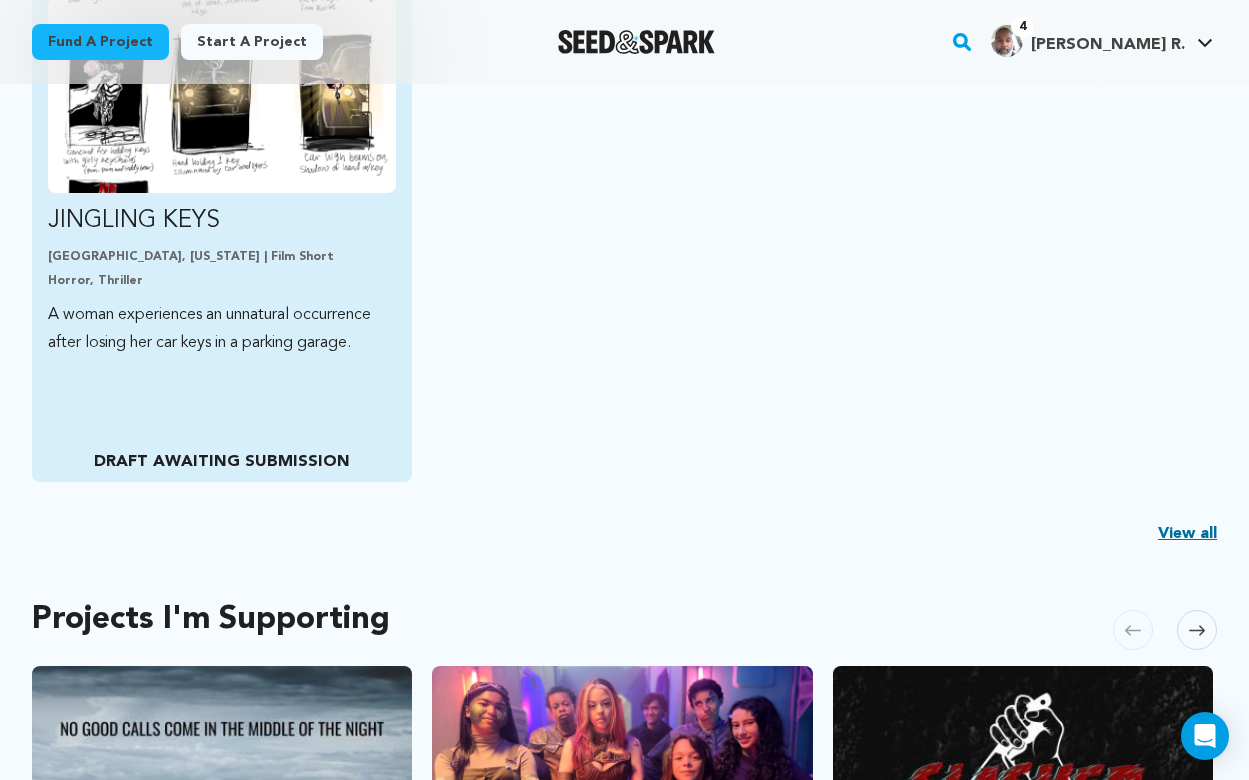 click on "JINGLING KEYS
[GEOGRAPHIC_DATA], [US_STATE] | Film Short
Horror, Thriller
A woman experiences an unnatural occurrence after losing her car keys in a parking garage.
DRAFT AWAITING SUBMISSION" at bounding box center (222, 232) 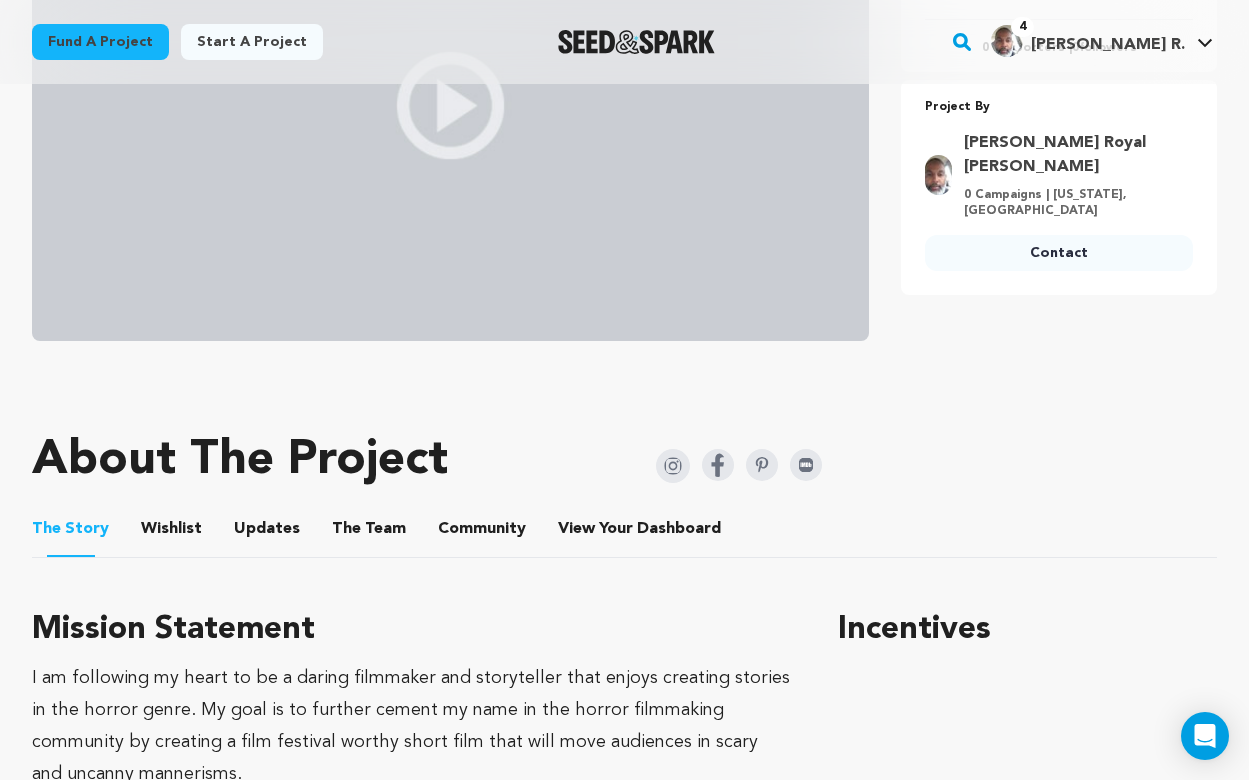scroll, scrollTop: 543, scrollLeft: 0, axis: vertical 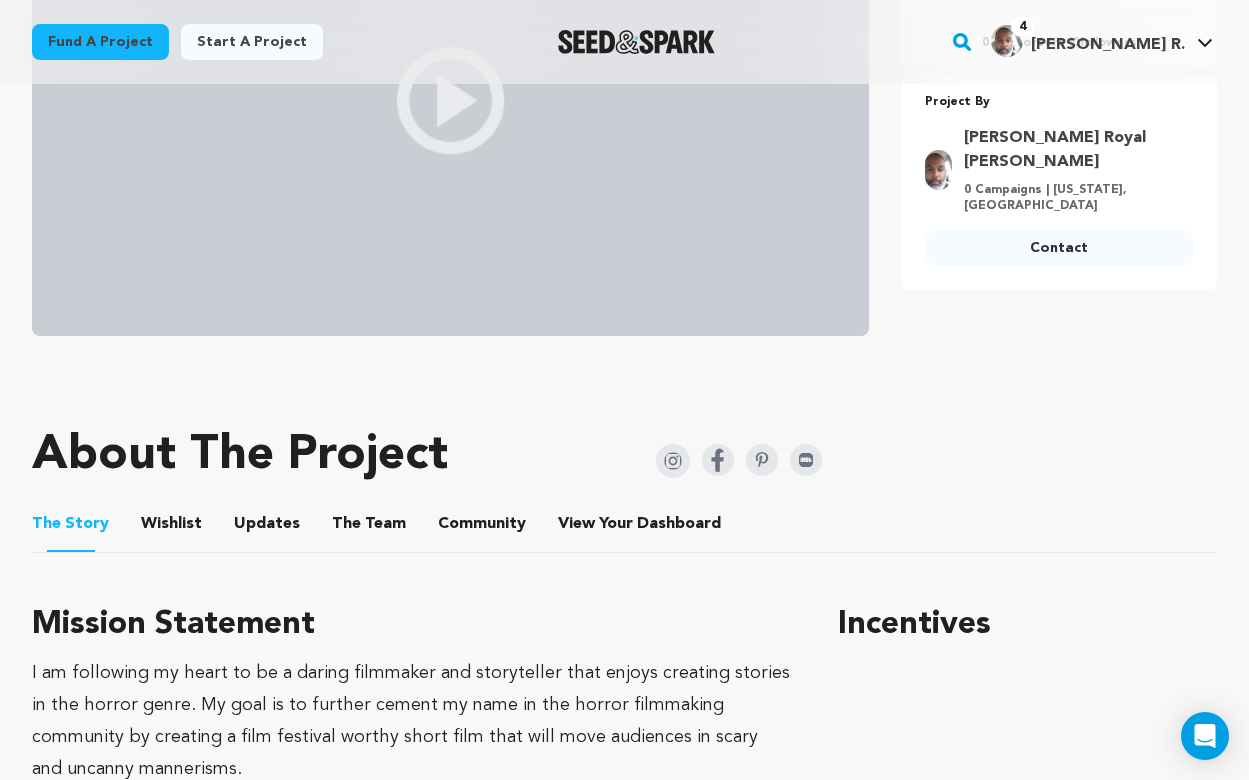 click on "Updates" at bounding box center [267, 528] 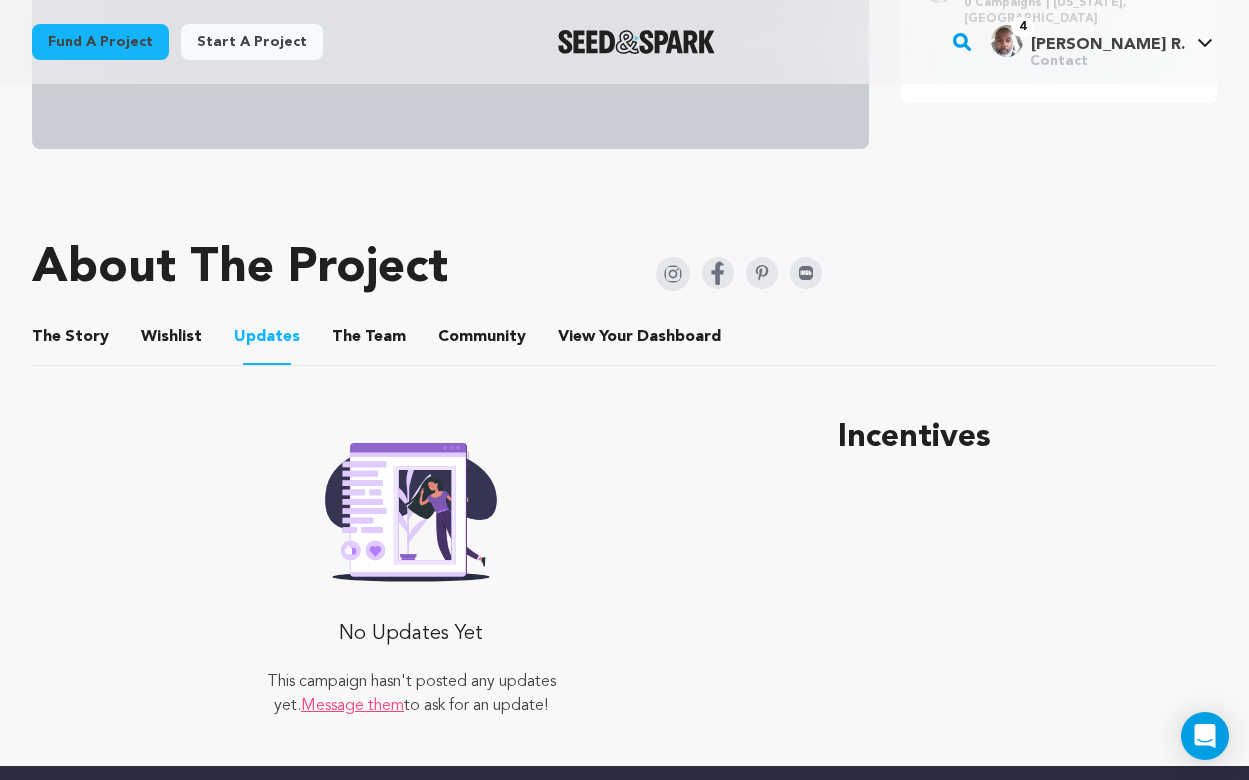 scroll, scrollTop: 746, scrollLeft: 0, axis: vertical 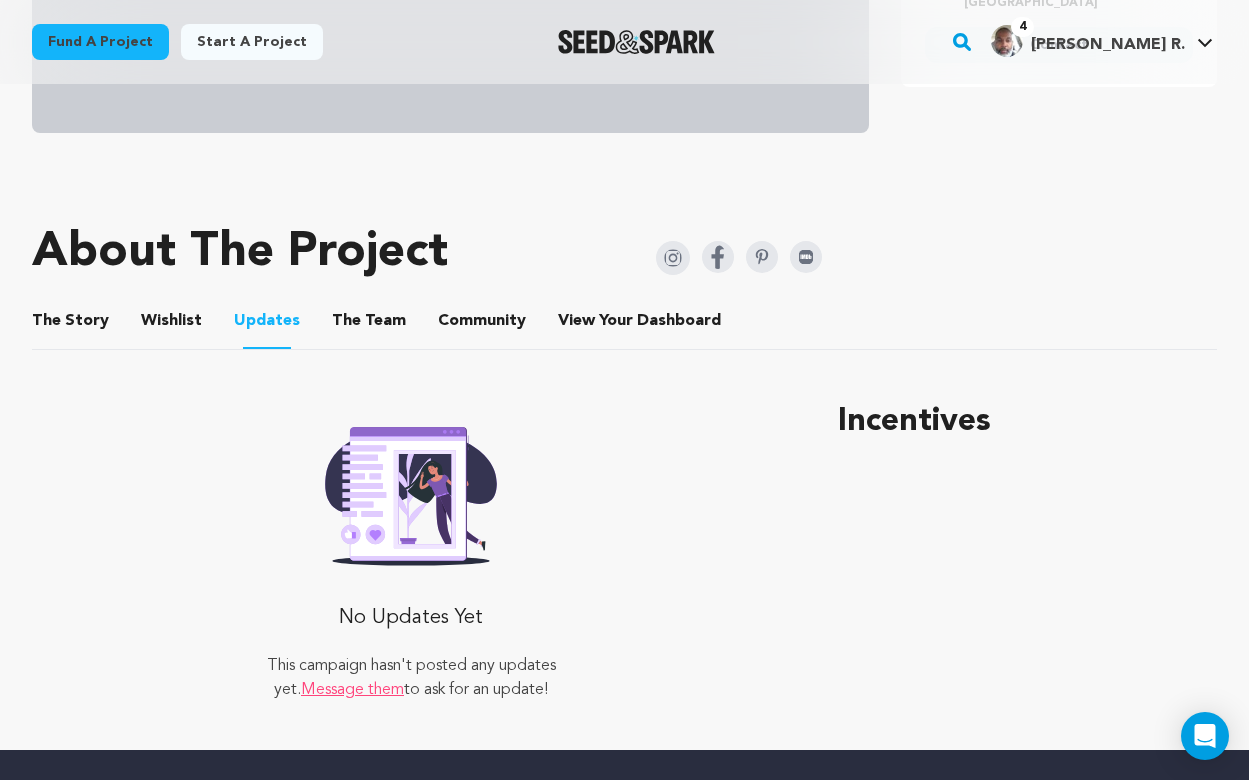click on "Wishlist" at bounding box center (172, 325) 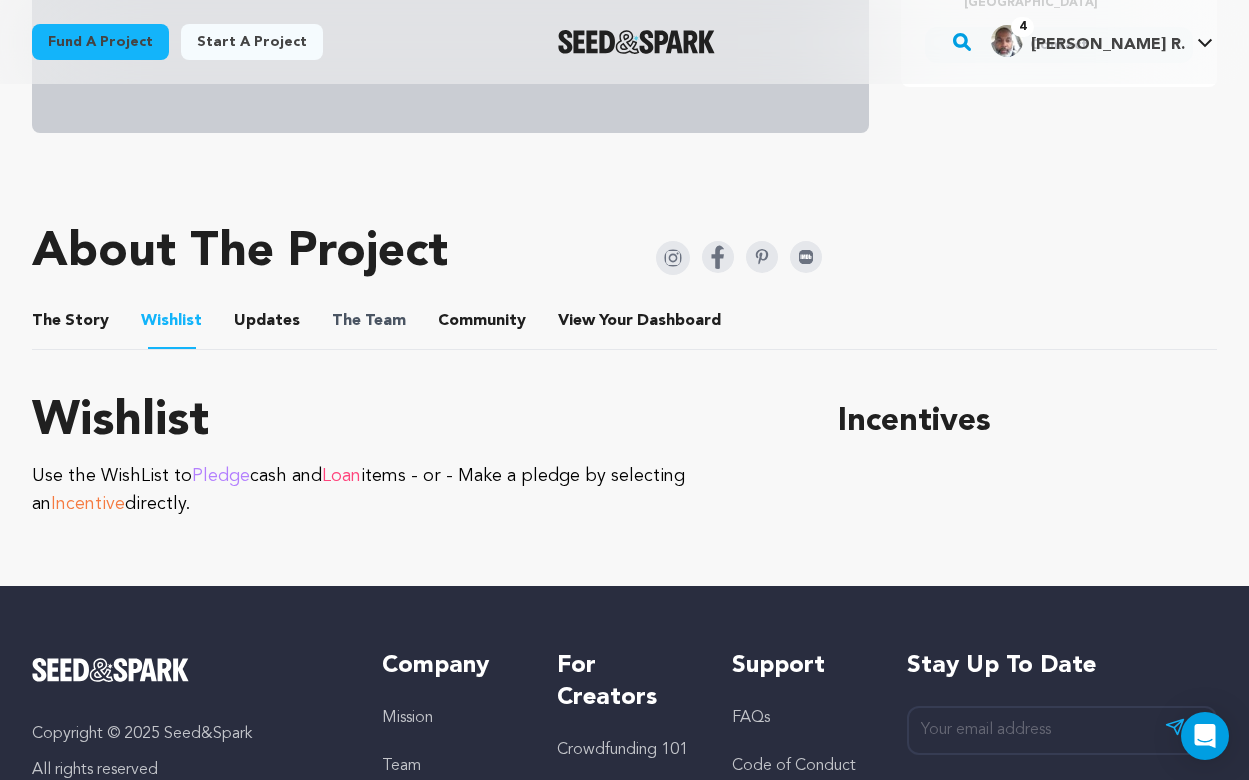 click on "The" at bounding box center [346, 321] 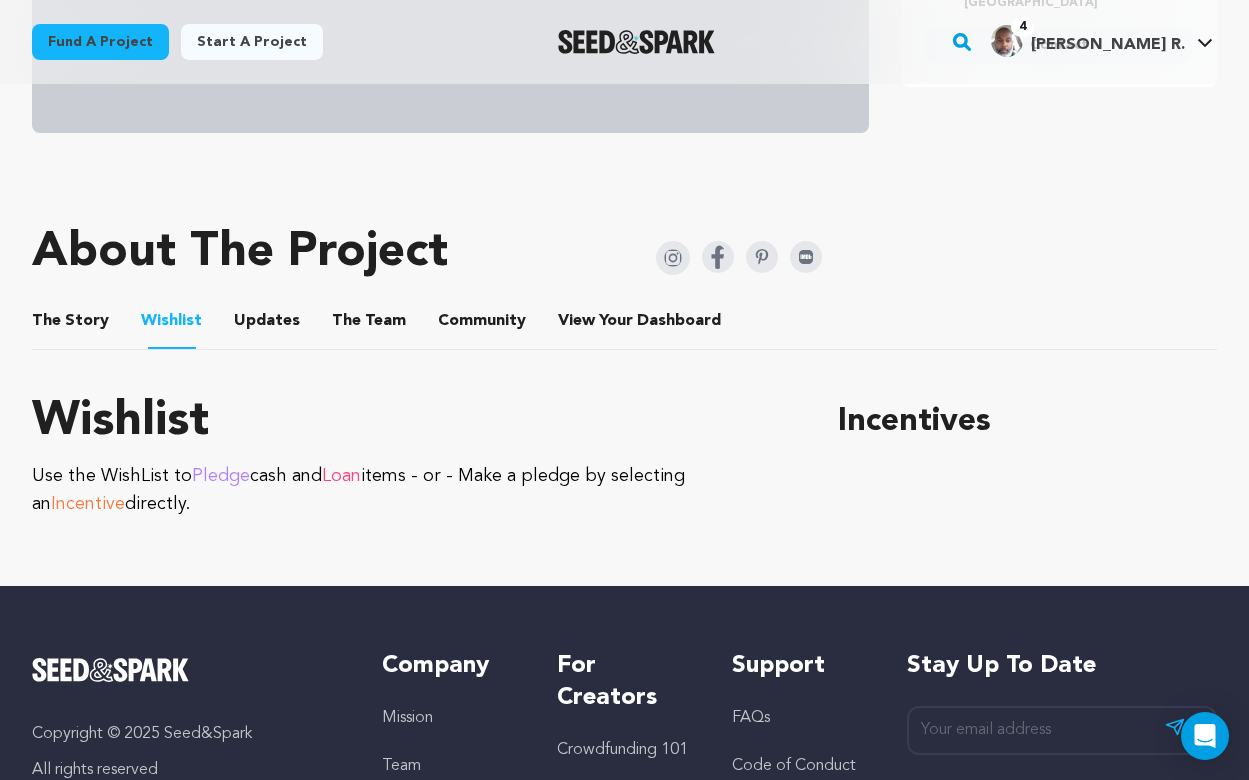 click on "The Team" at bounding box center (369, 325) 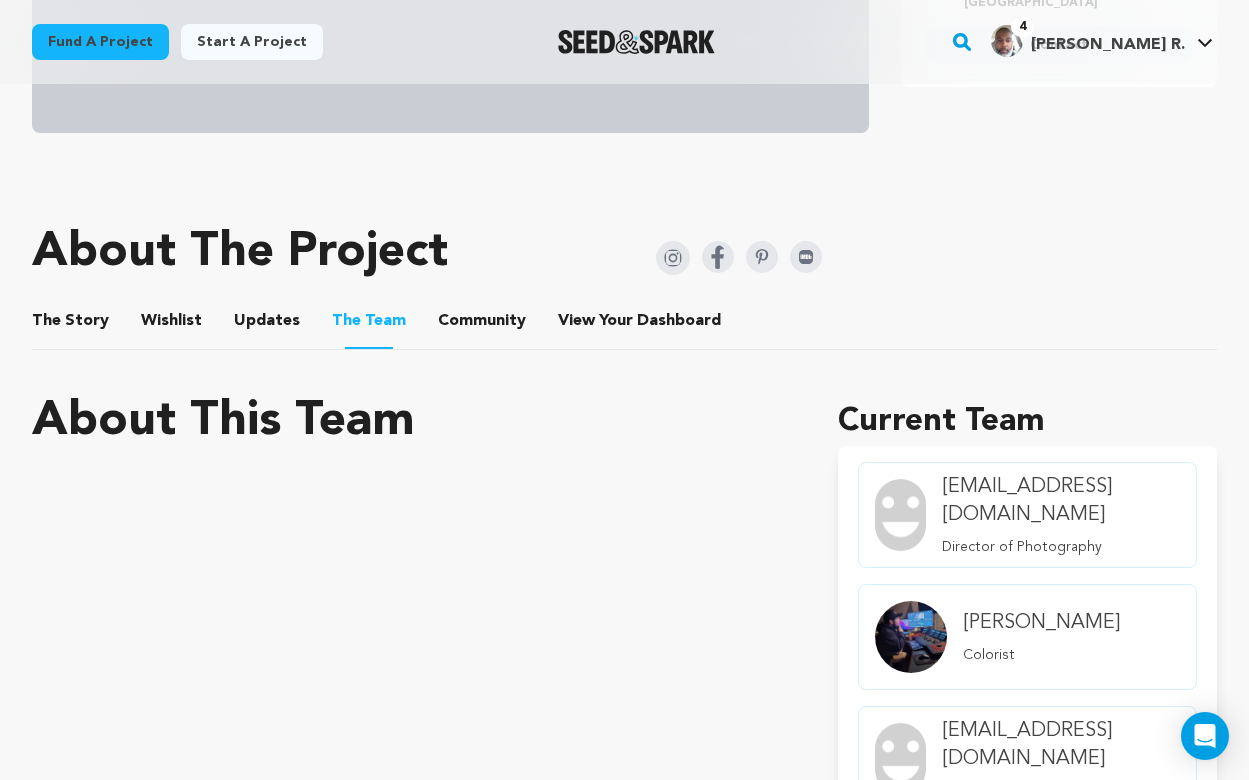 click on "Community" at bounding box center (482, 325) 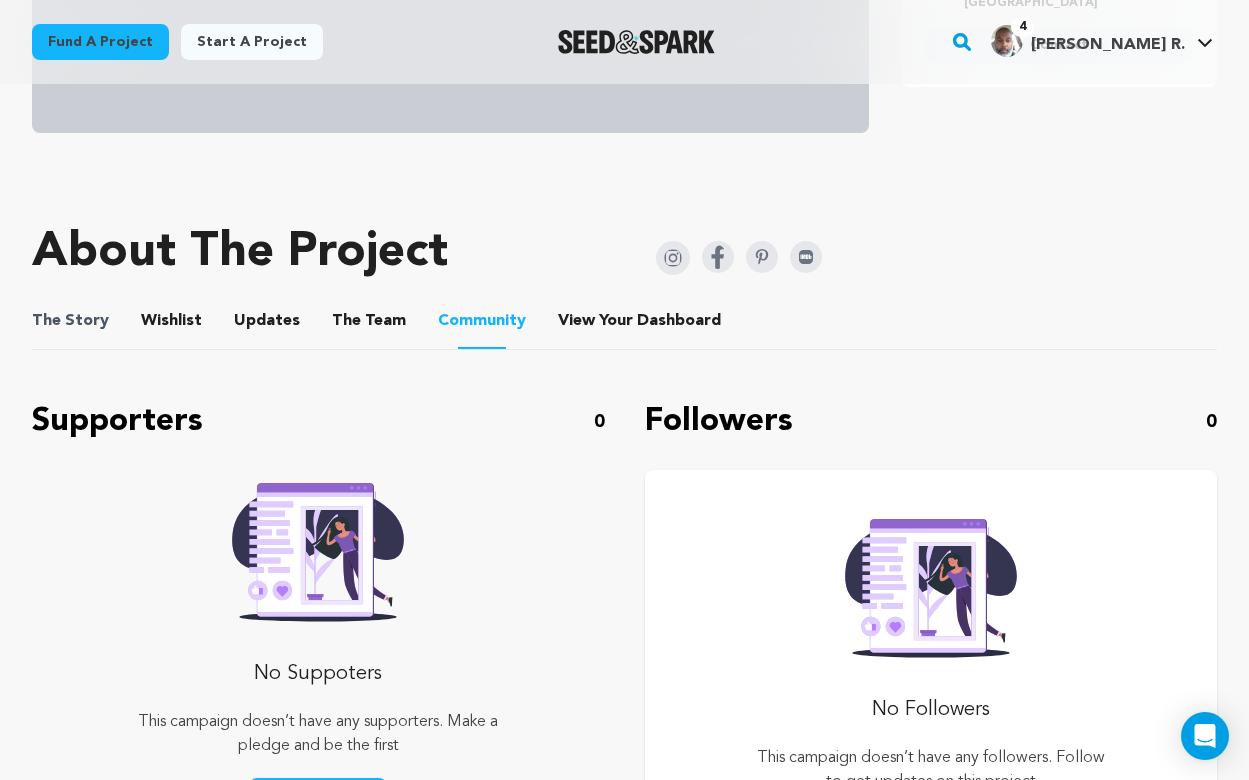 click on "The" at bounding box center (46, 321) 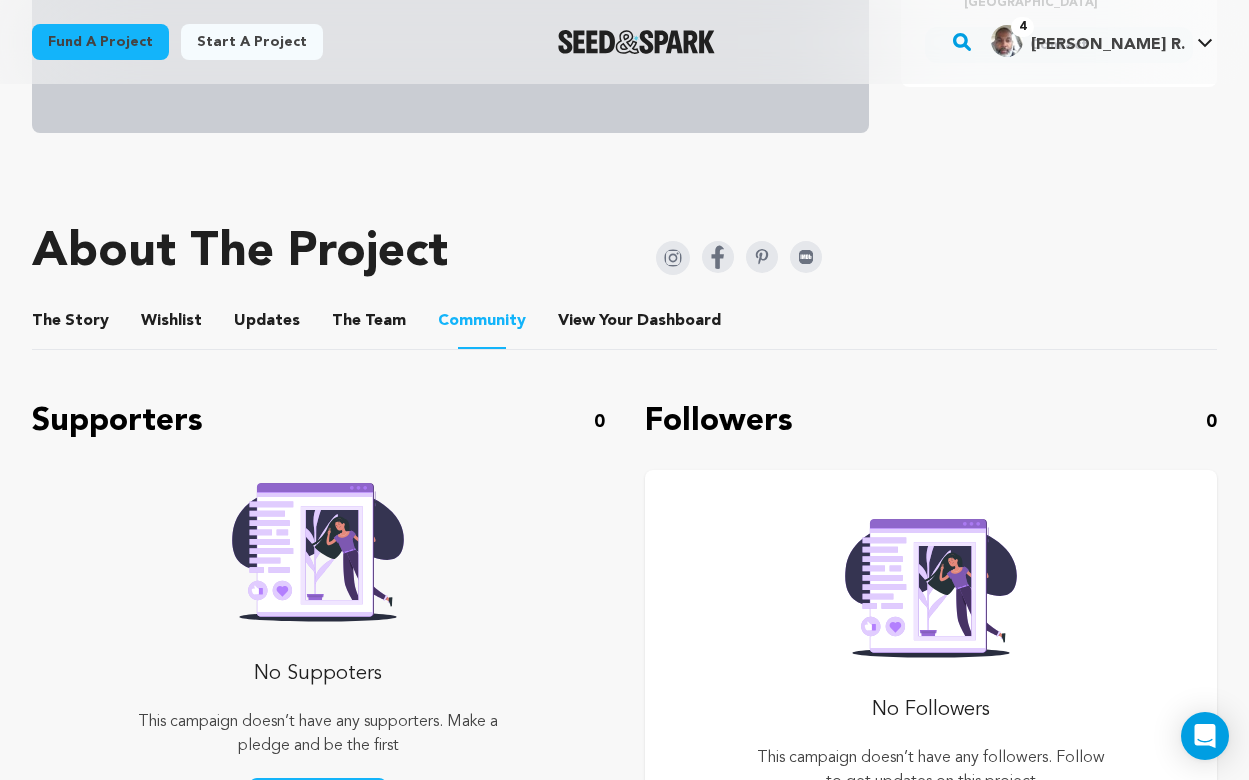 click on "The Story" at bounding box center [71, 325] 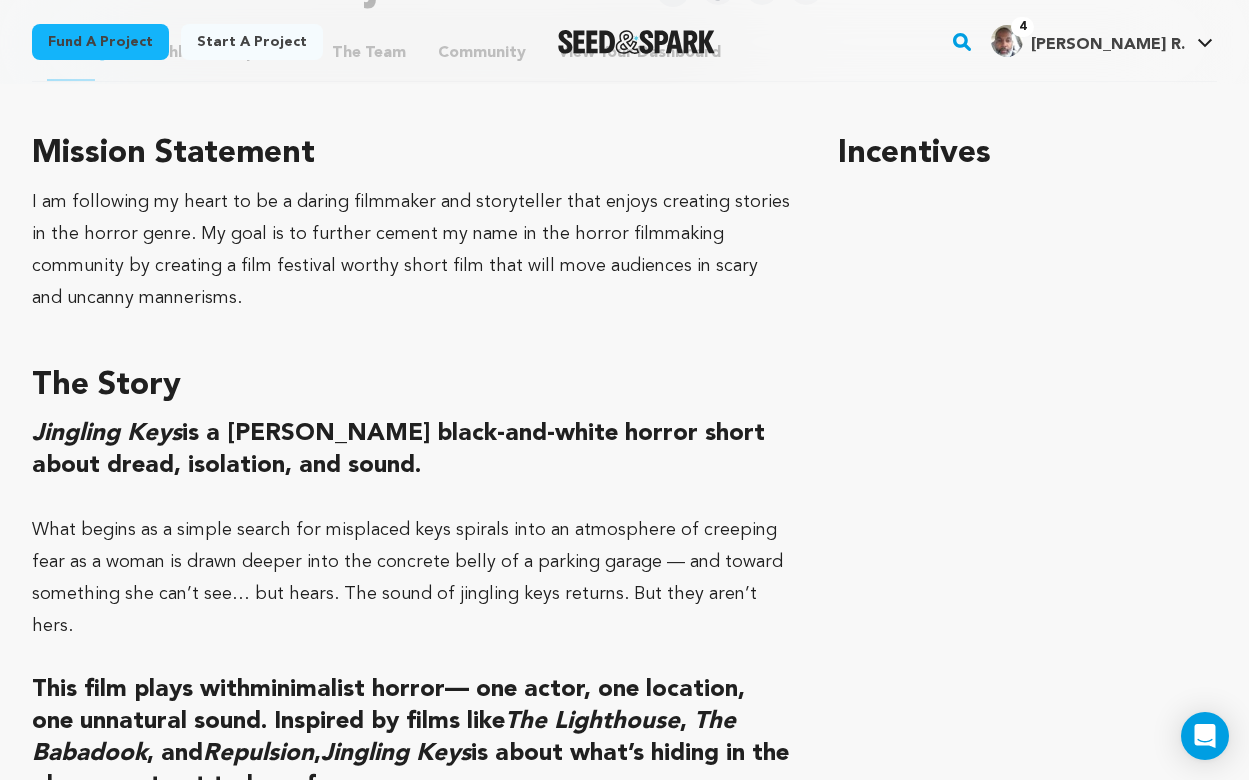 scroll, scrollTop: 932, scrollLeft: 0, axis: vertical 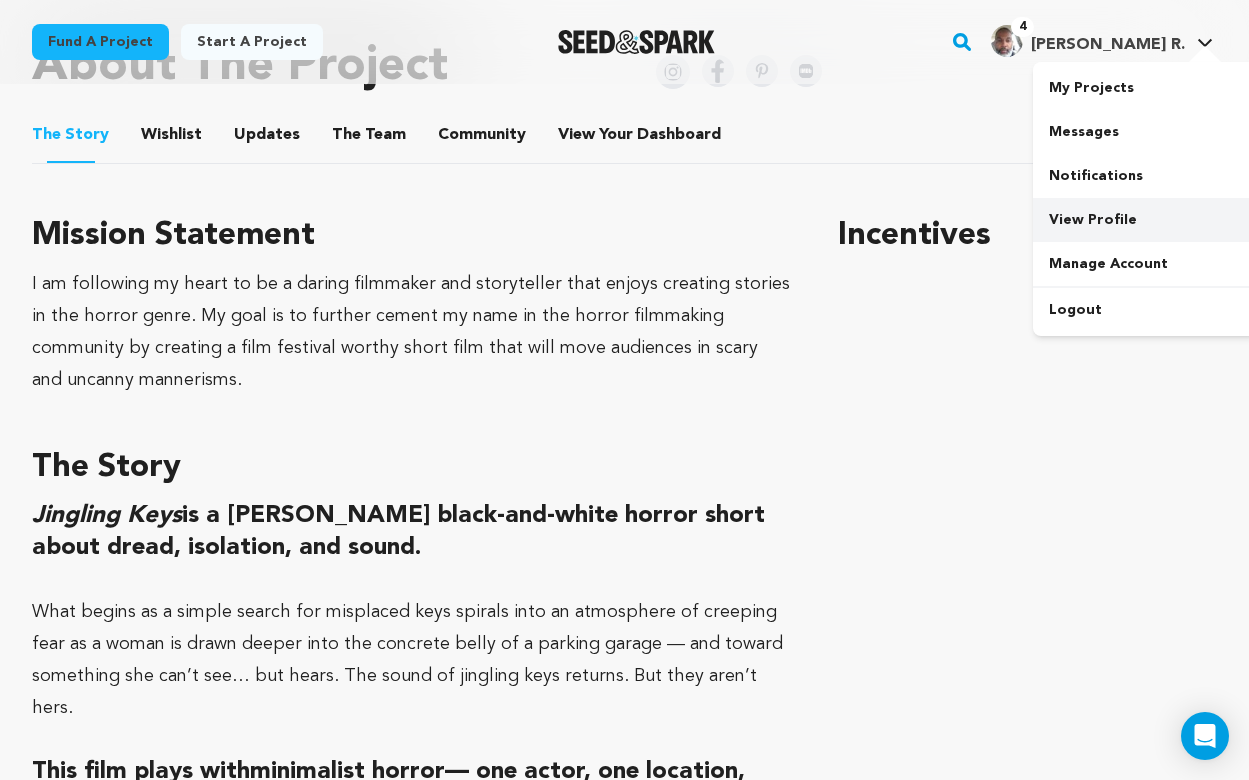 click on "View Profile" at bounding box center [1145, 220] 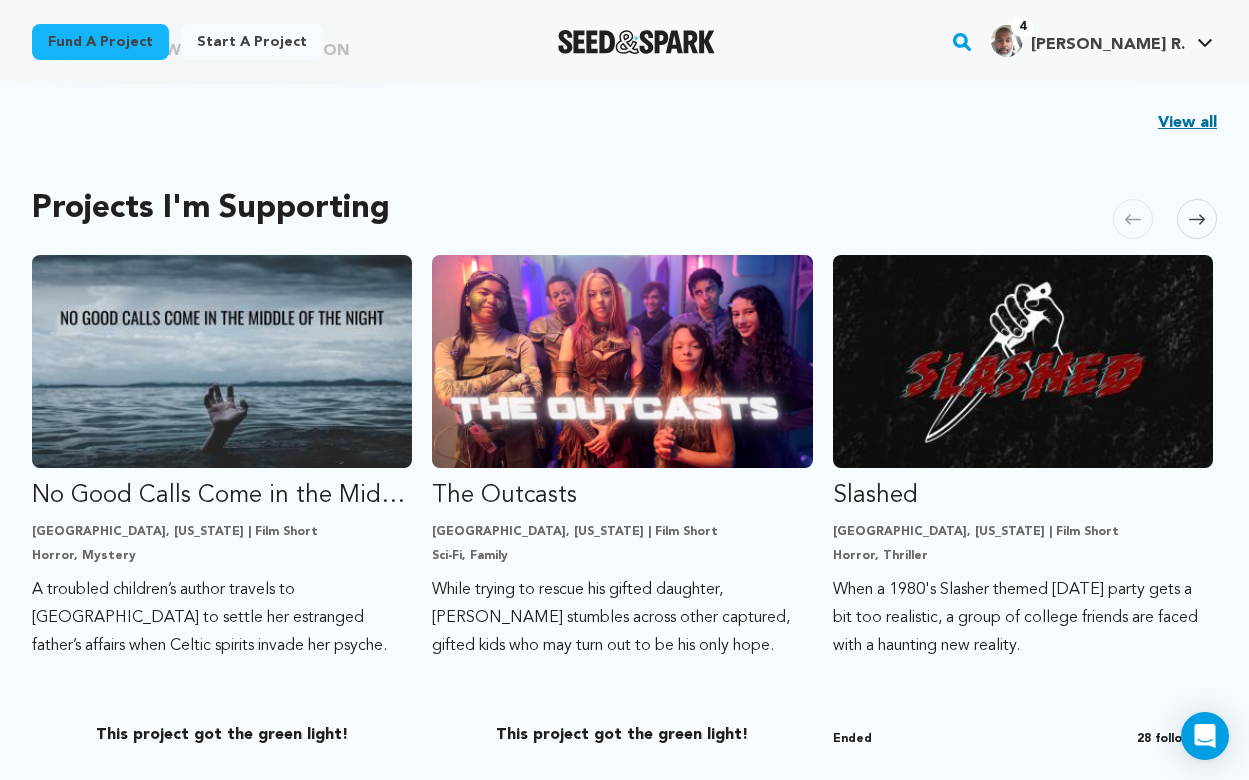 scroll, scrollTop: 1081, scrollLeft: 0, axis: vertical 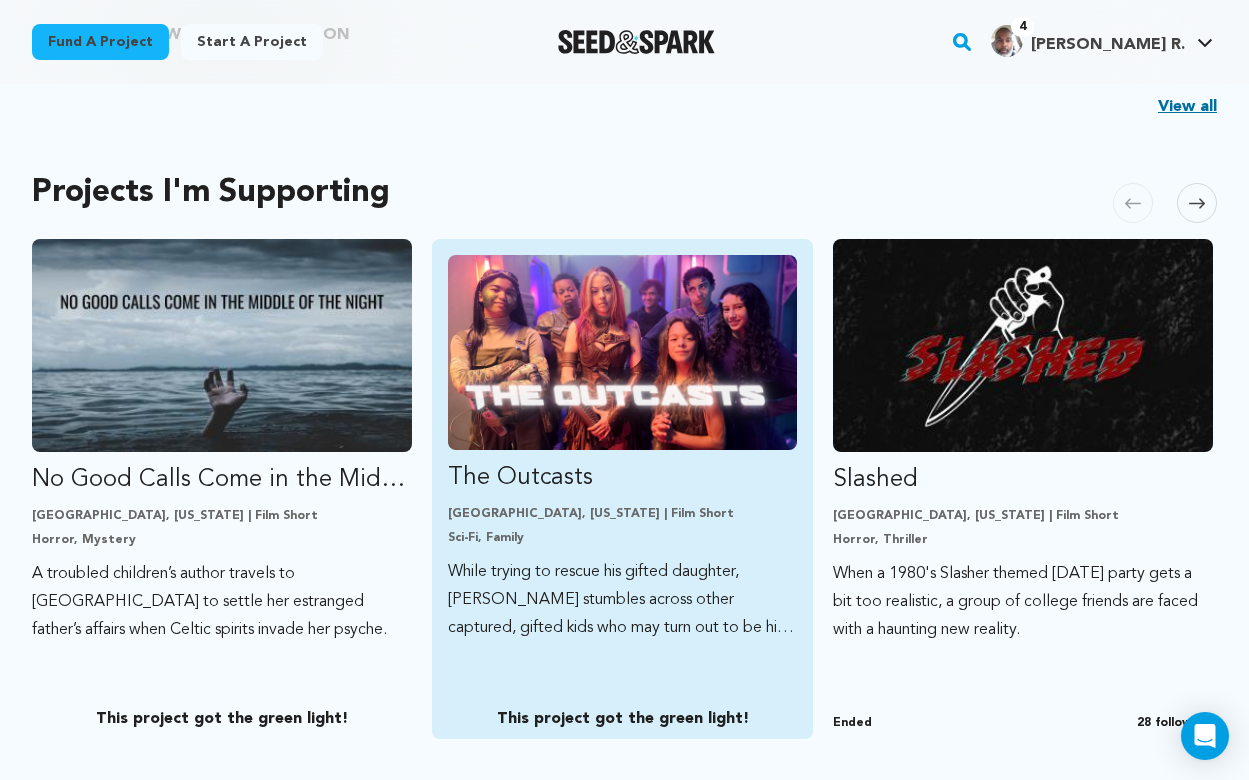 click on "The Outcasts" at bounding box center [622, 478] 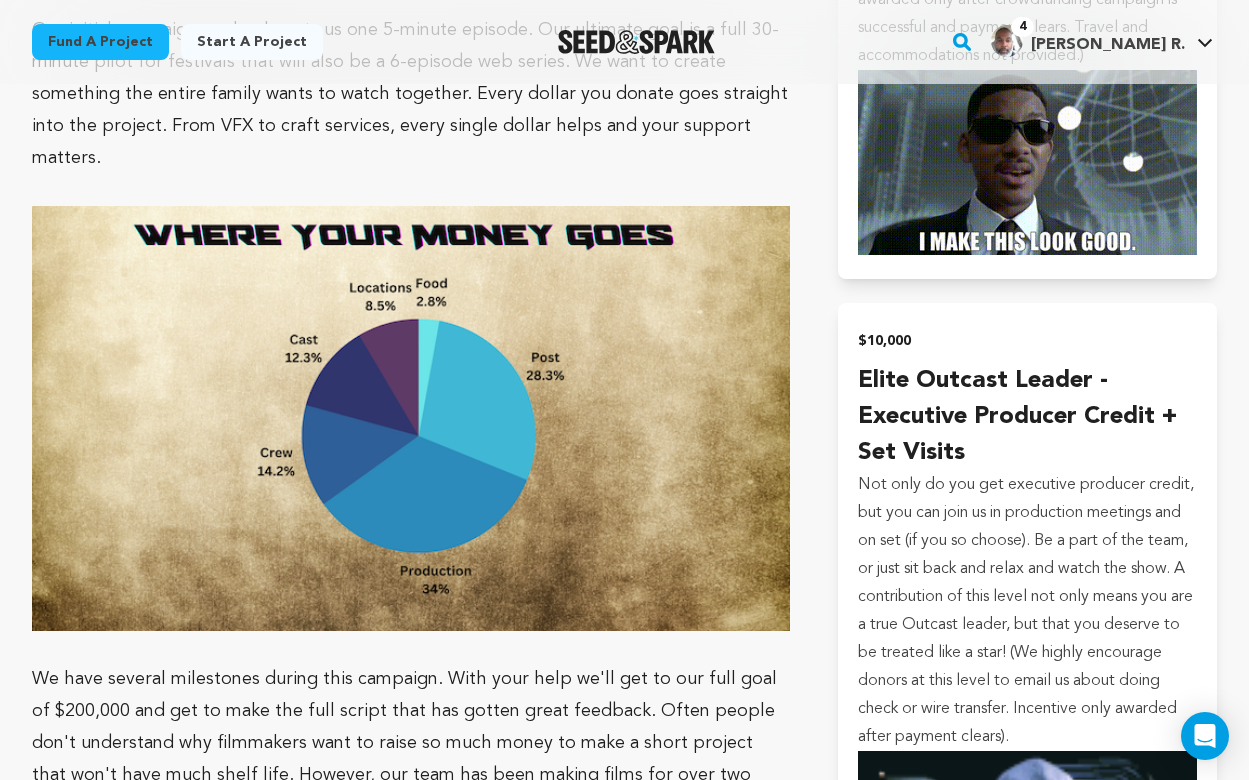 scroll, scrollTop: 9987, scrollLeft: 0, axis: vertical 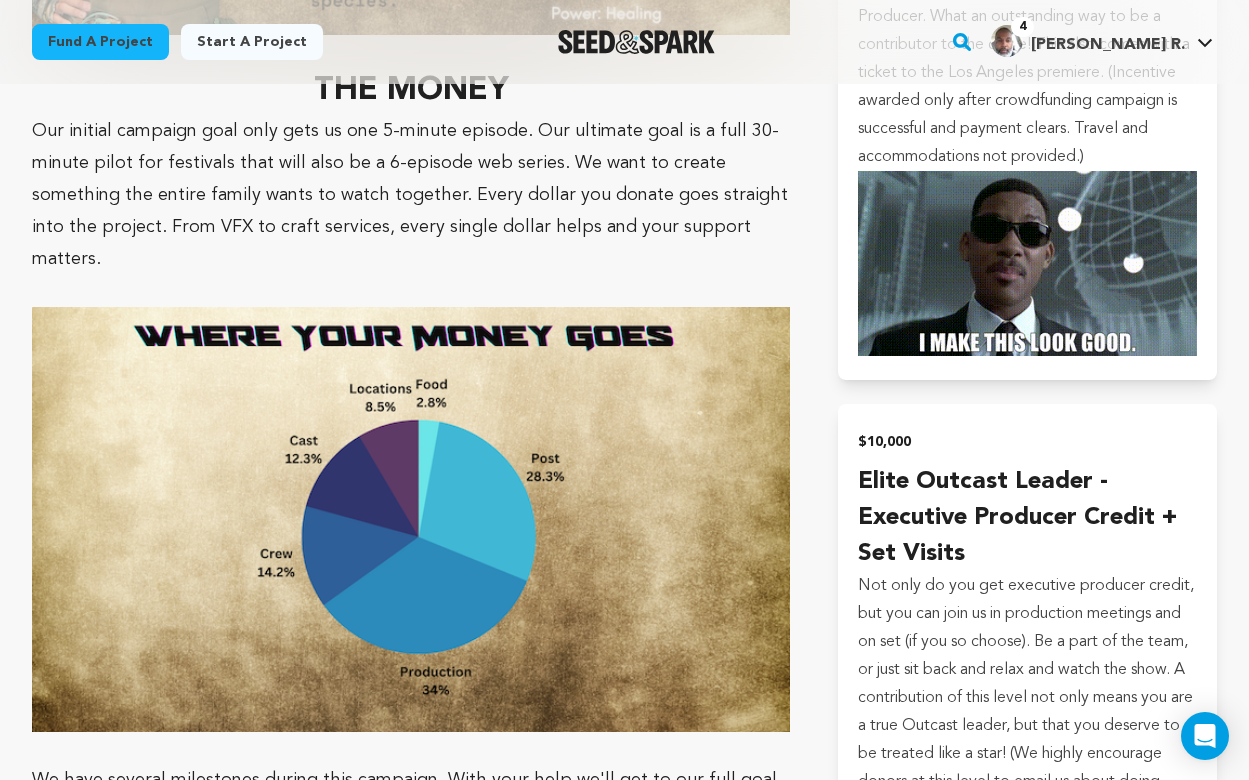 click on "Mission Statement
While in the real world things can feel heavy, The Outcasts is an escape to a world full of magic and diverse species coming together for the common good. The Outcasts hopes to capture the nostalgia of beloved 80's movies like The Goonies, and give families something they love watching together.
The Story
IMPORTANT NOTES: $$ALL DONATIONS ARE TAX DEDUCTIBLE  (IF YOU DO NOT PICK AN INCENTIVE)$$ REGARDING SAG-AFTRA & WGA STRIKES: For more information: https://www.sagaftrastrike.org/indie-producer-faqs The lowest budget level agreements are not struck, including: Short Project Agreement (SPA) Micro Budget Agreement (Micro) Student Film Agreement (Student) Independent New Media Agreement (Deferrable)  Logline: Why Join Us: here . THE MONEY" at bounding box center (624, -3531) 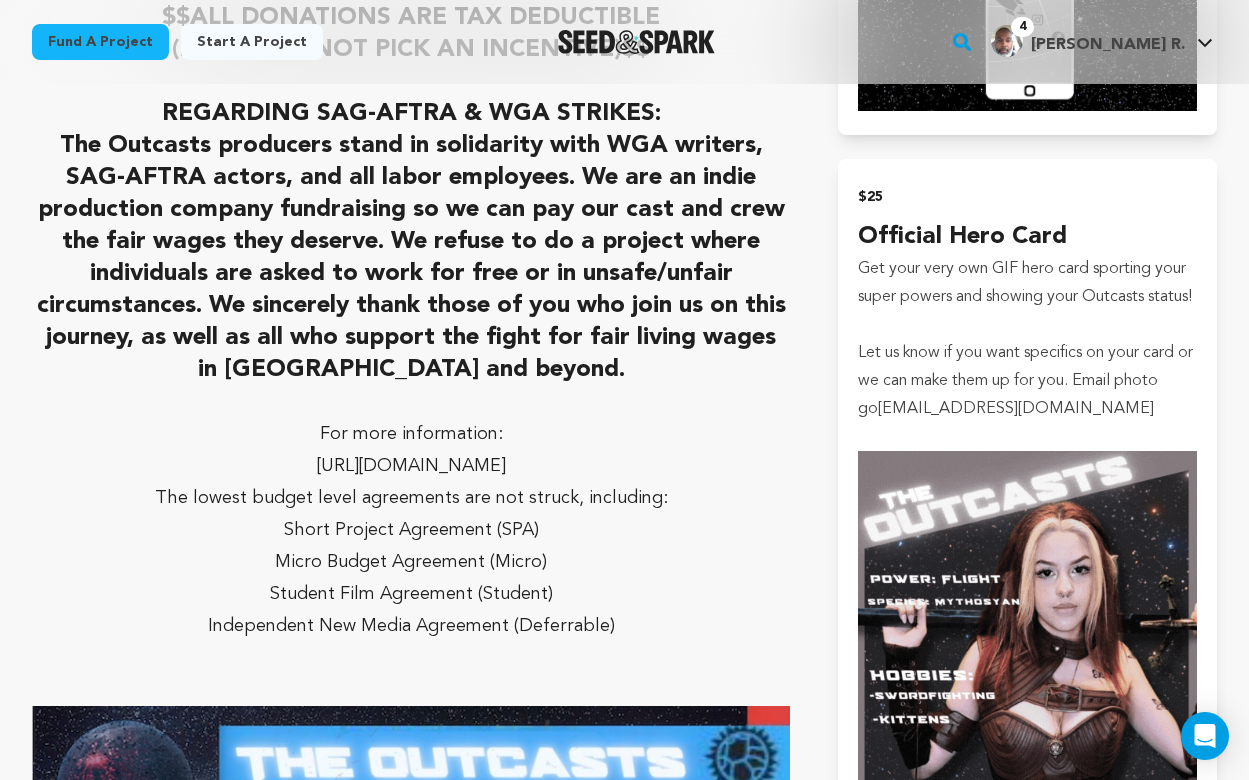 scroll, scrollTop: 1672, scrollLeft: 0, axis: vertical 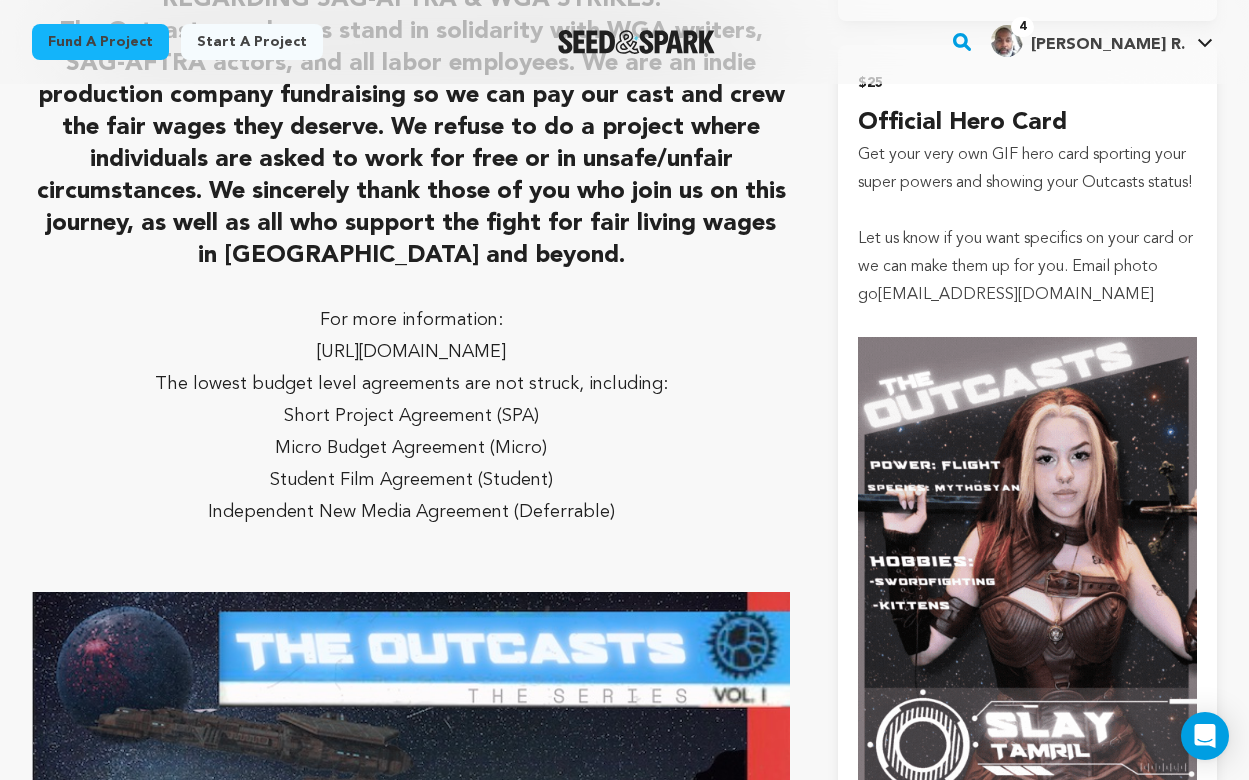 click on "Micro Budget Agreement (Micro)" at bounding box center (411, 448) 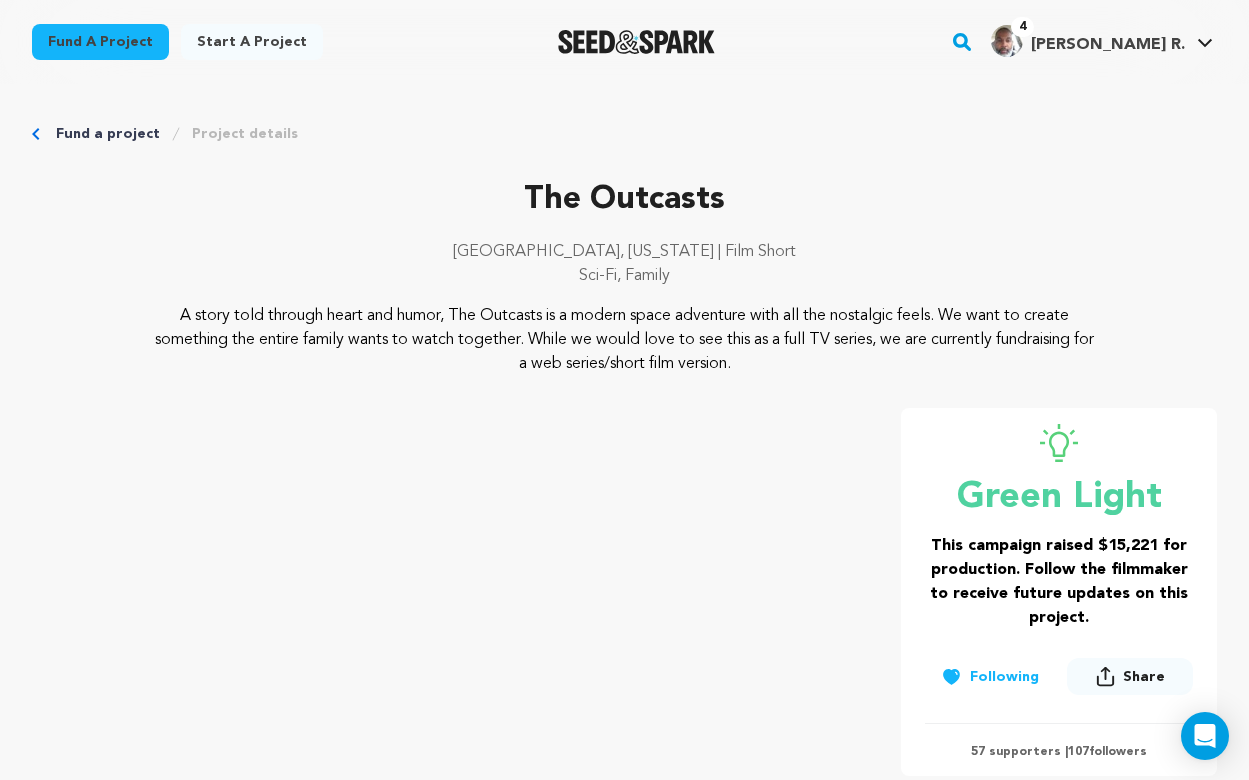 scroll, scrollTop: 0, scrollLeft: 0, axis: both 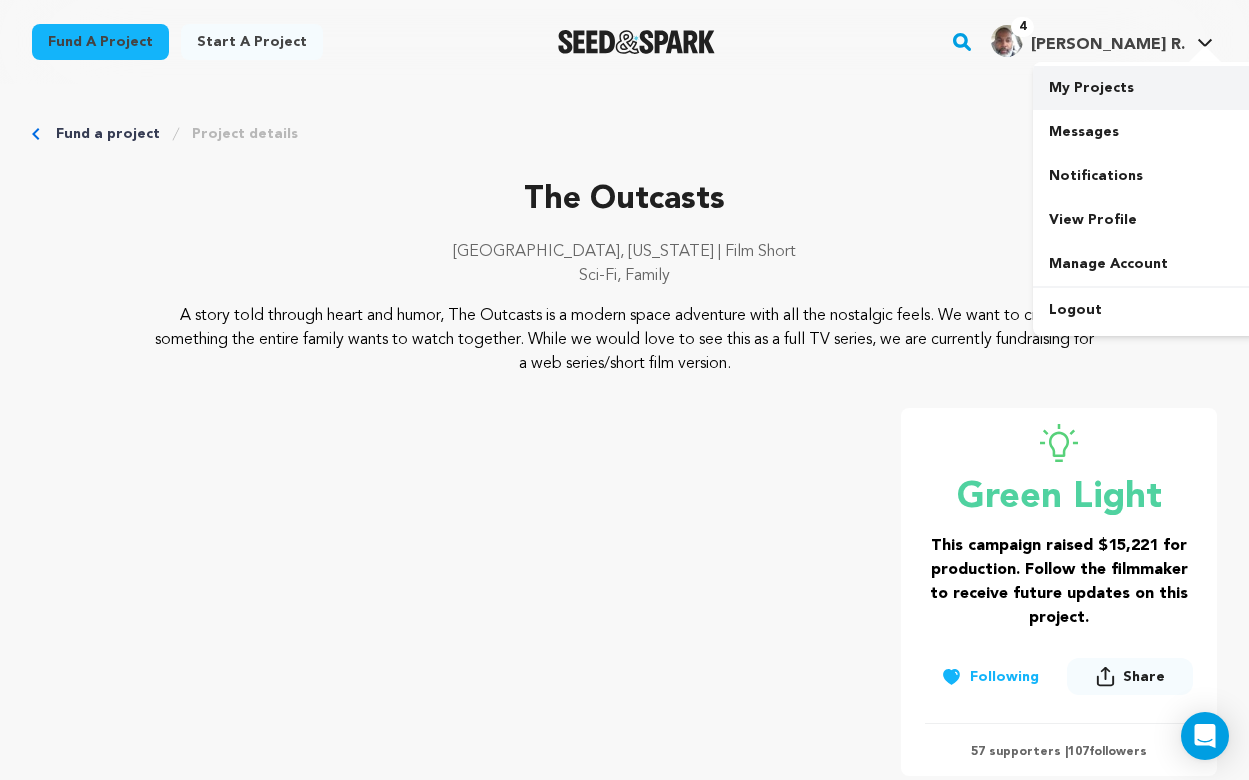 click on "My Projects" at bounding box center (1145, 88) 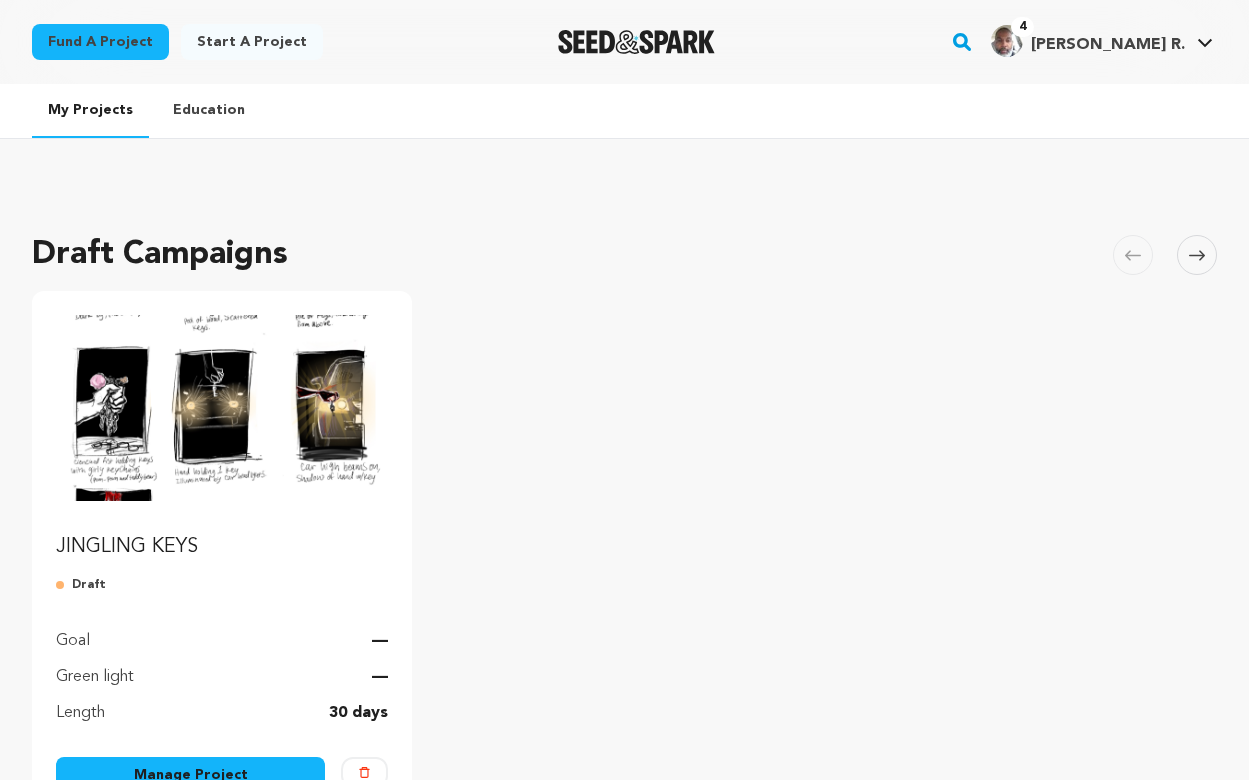 scroll, scrollTop: 0, scrollLeft: 0, axis: both 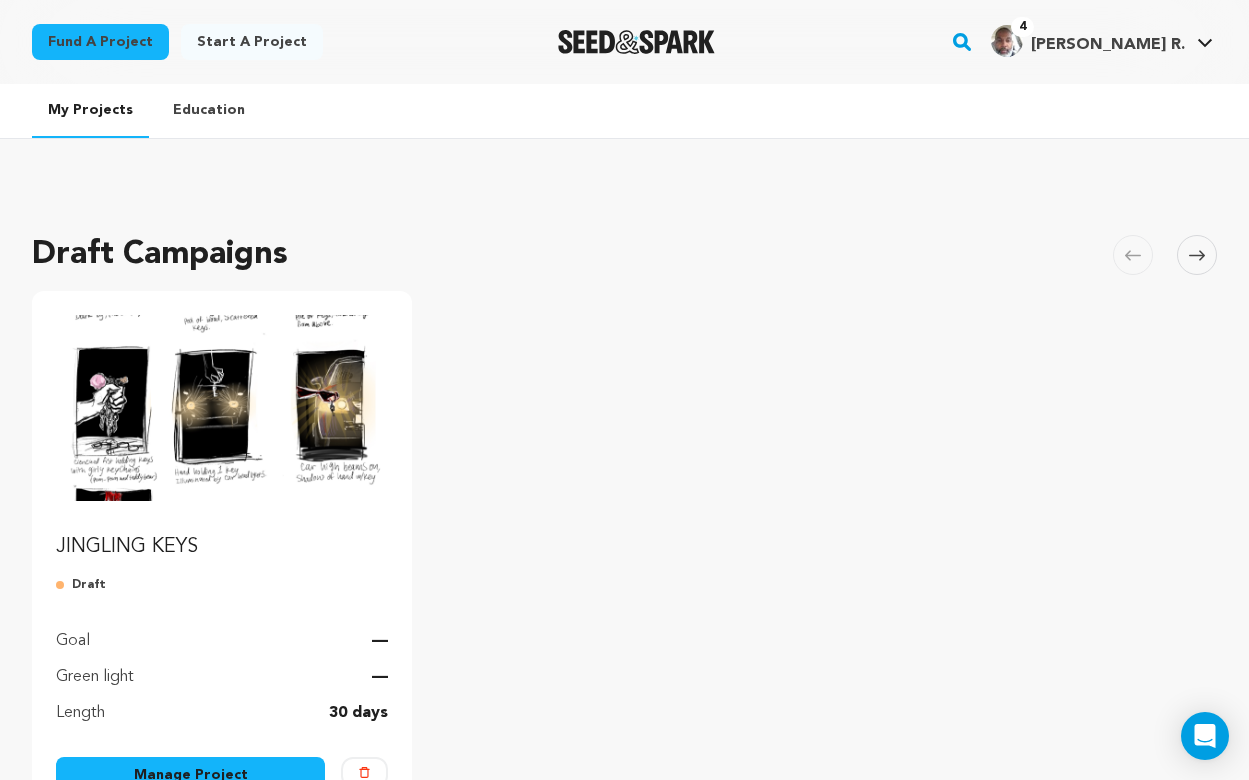 click at bounding box center (222, 408) 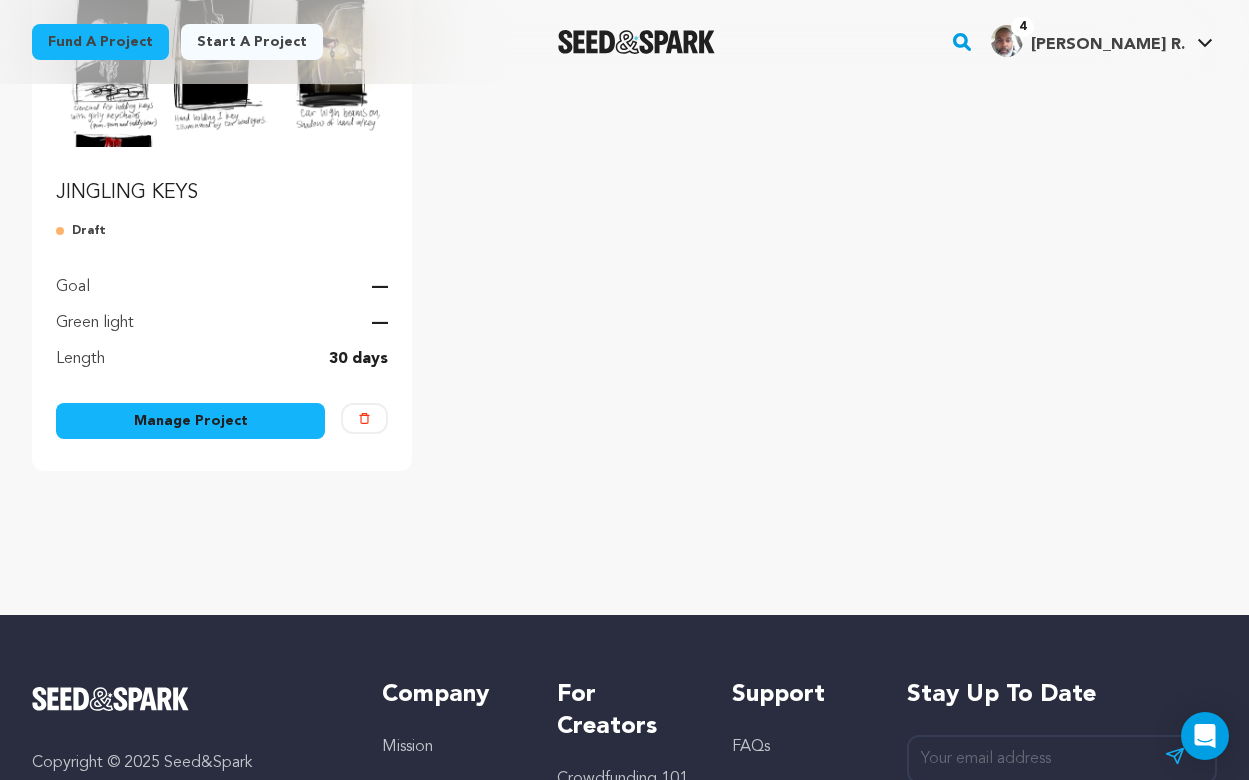 scroll, scrollTop: 357, scrollLeft: 0, axis: vertical 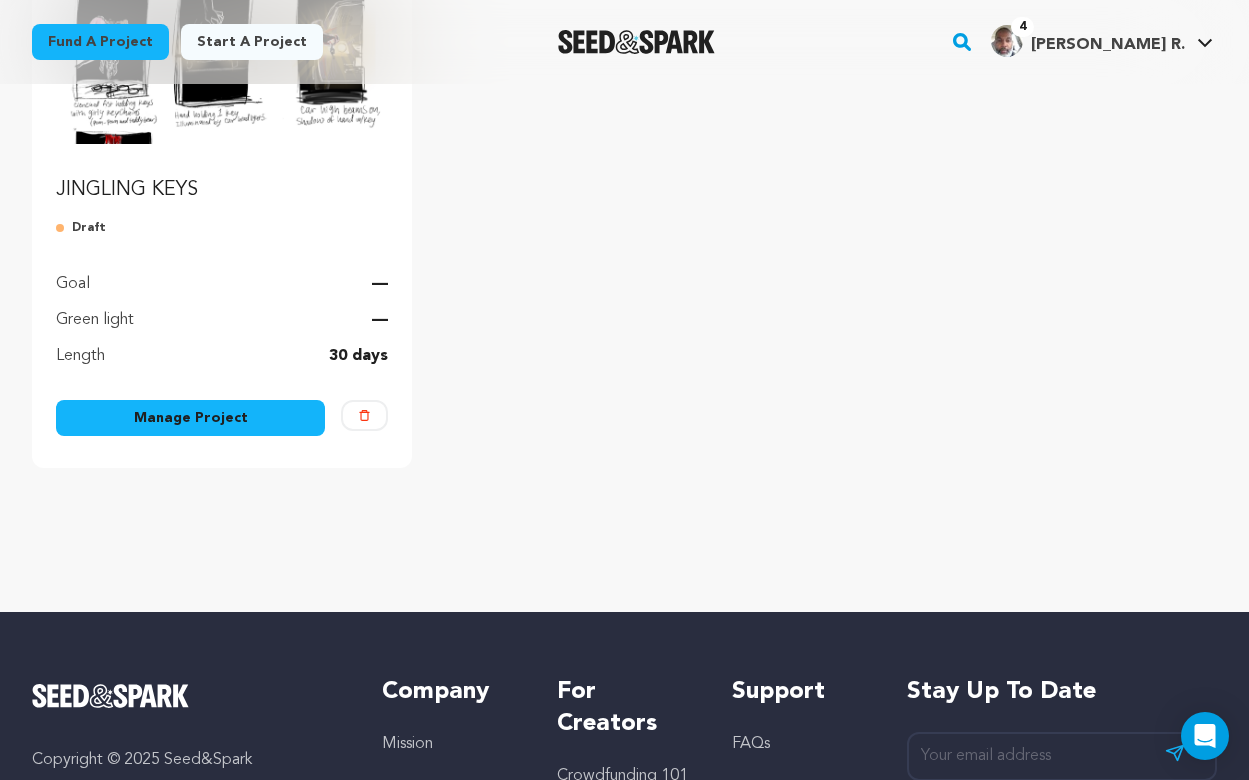 click on "Length" at bounding box center [80, 356] 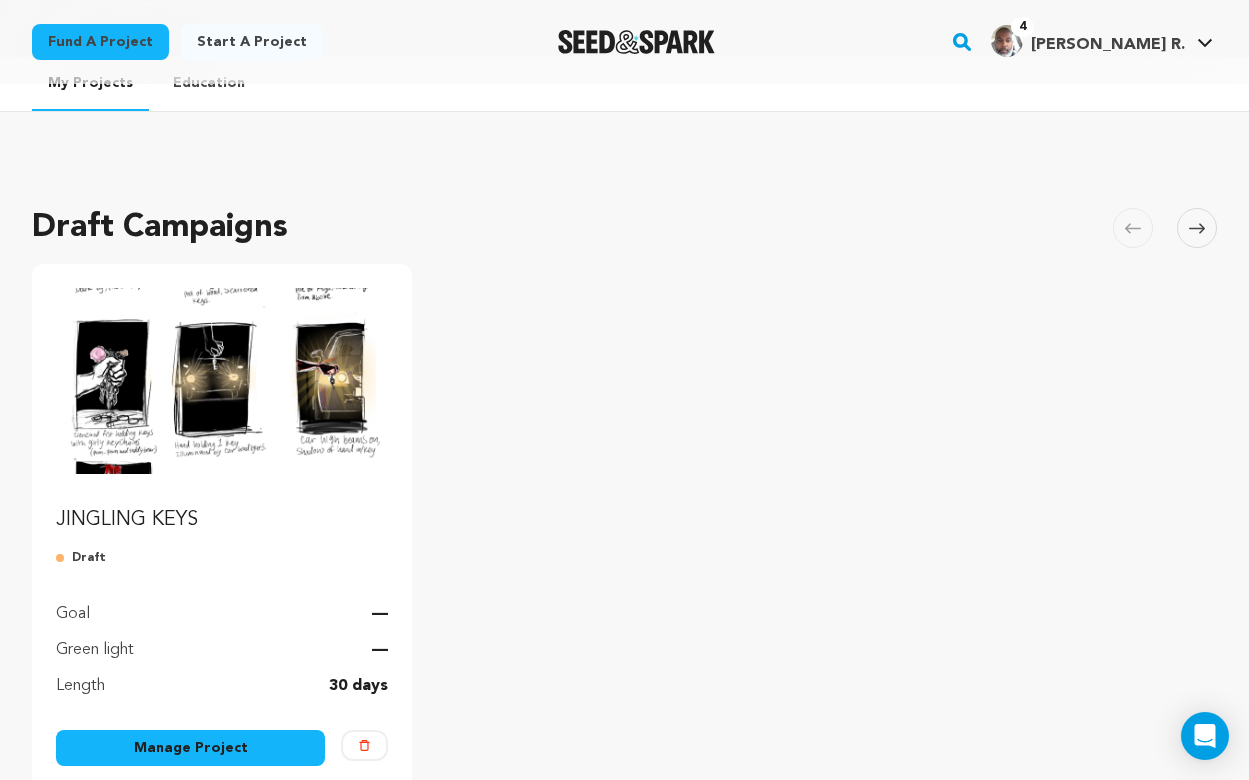 scroll, scrollTop: 25, scrollLeft: 0, axis: vertical 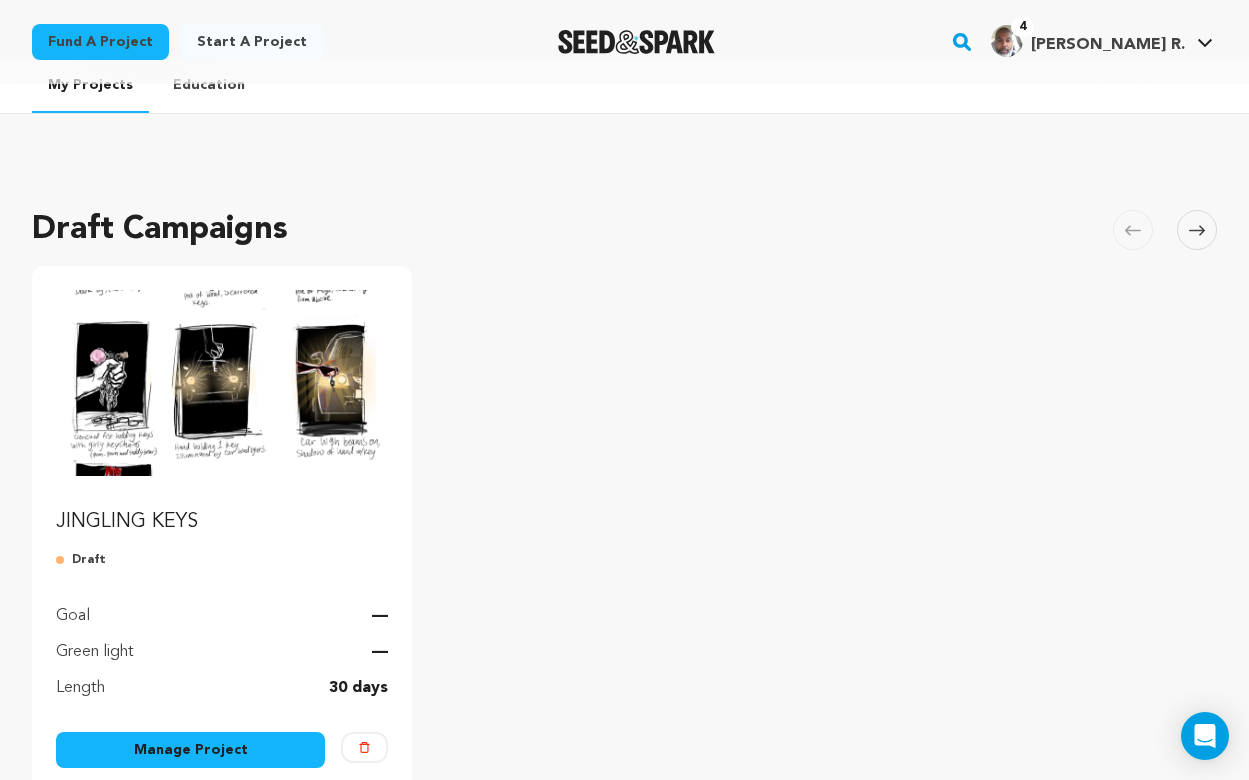 click at bounding box center [222, 383] 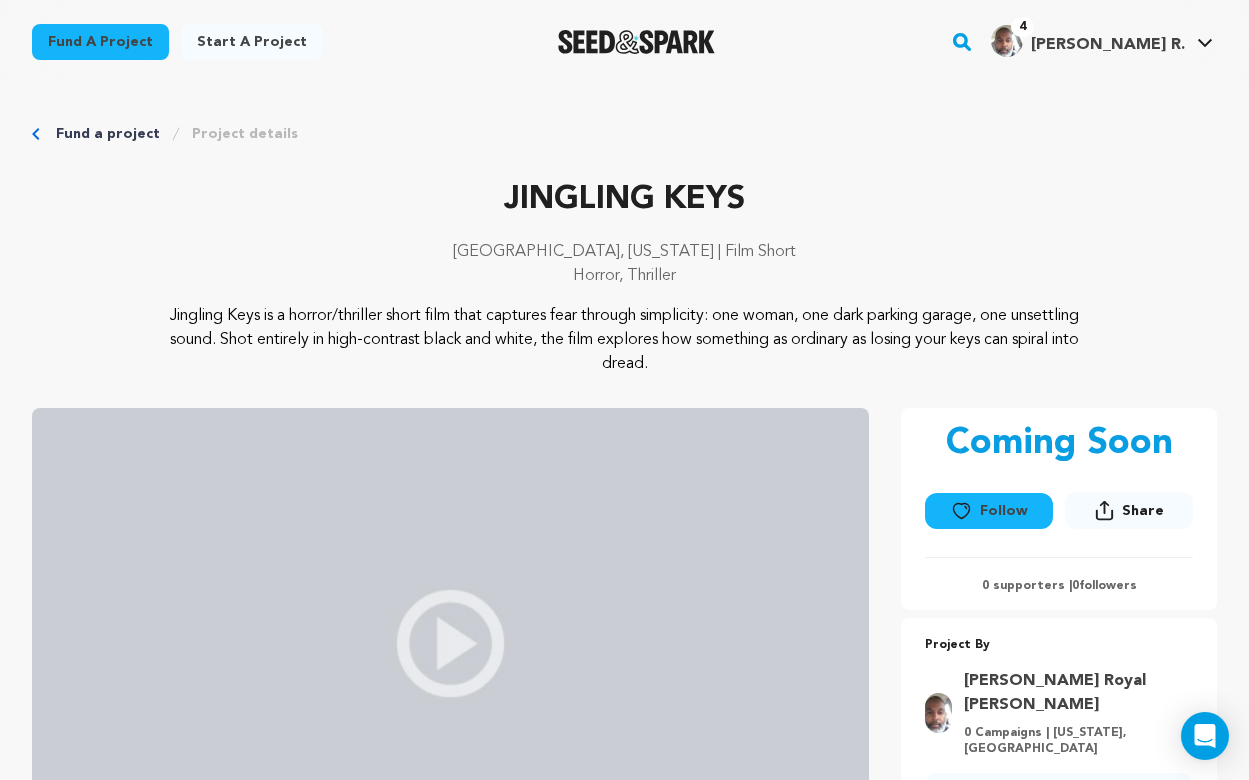 scroll, scrollTop: 0, scrollLeft: 0, axis: both 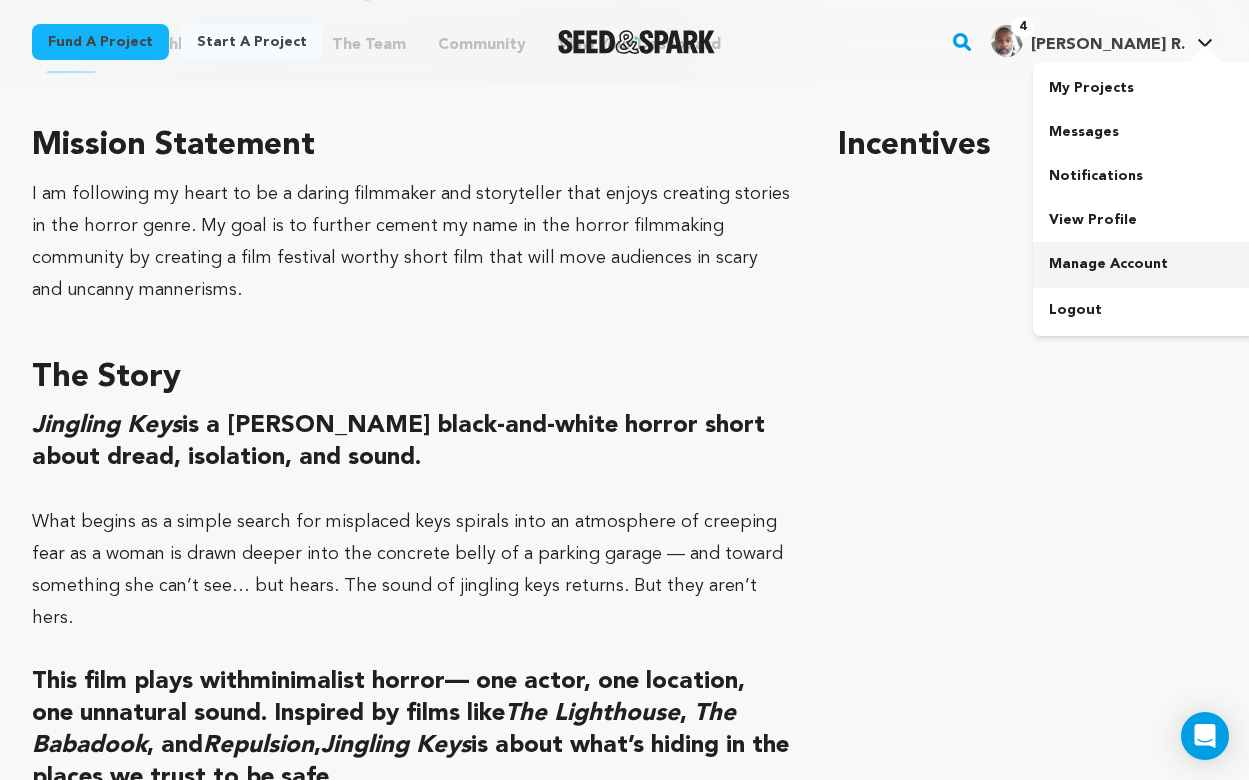 click on "Manage Account" at bounding box center (1145, 264) 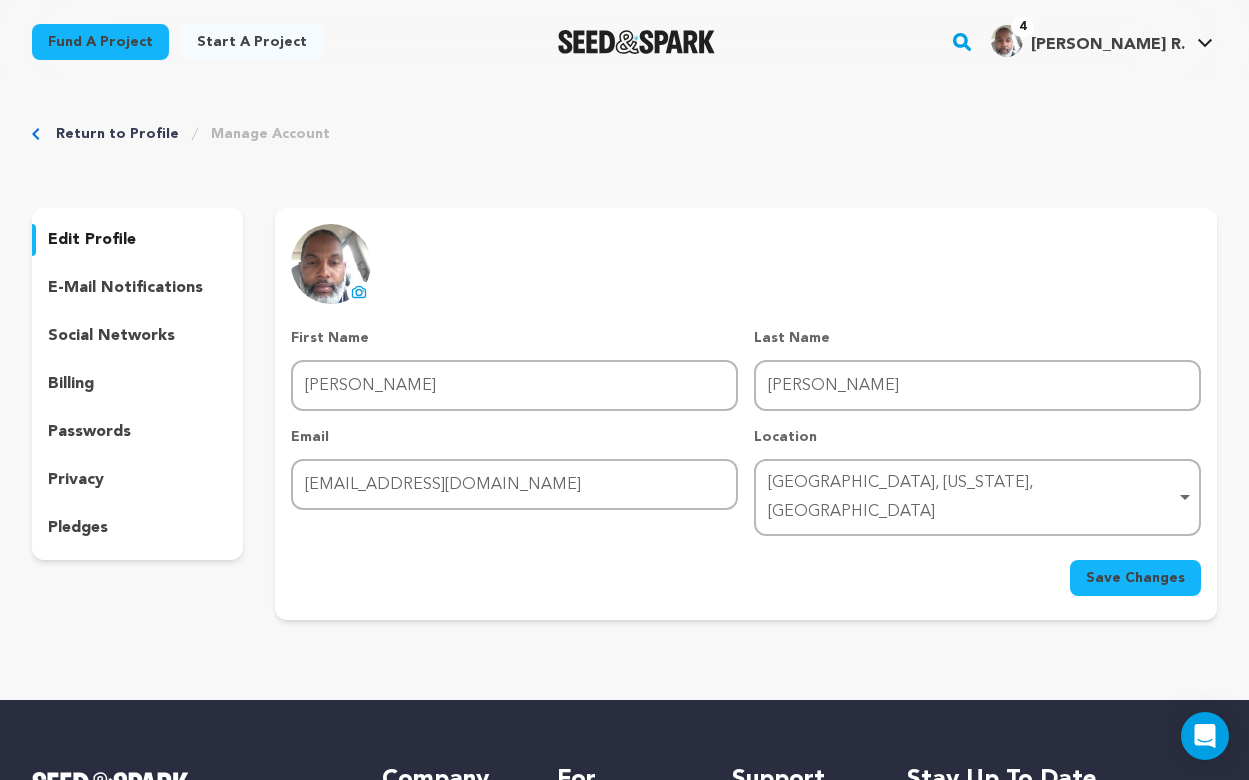 scroll, scrollTop: 0, scrollLeft: 0, axis: both 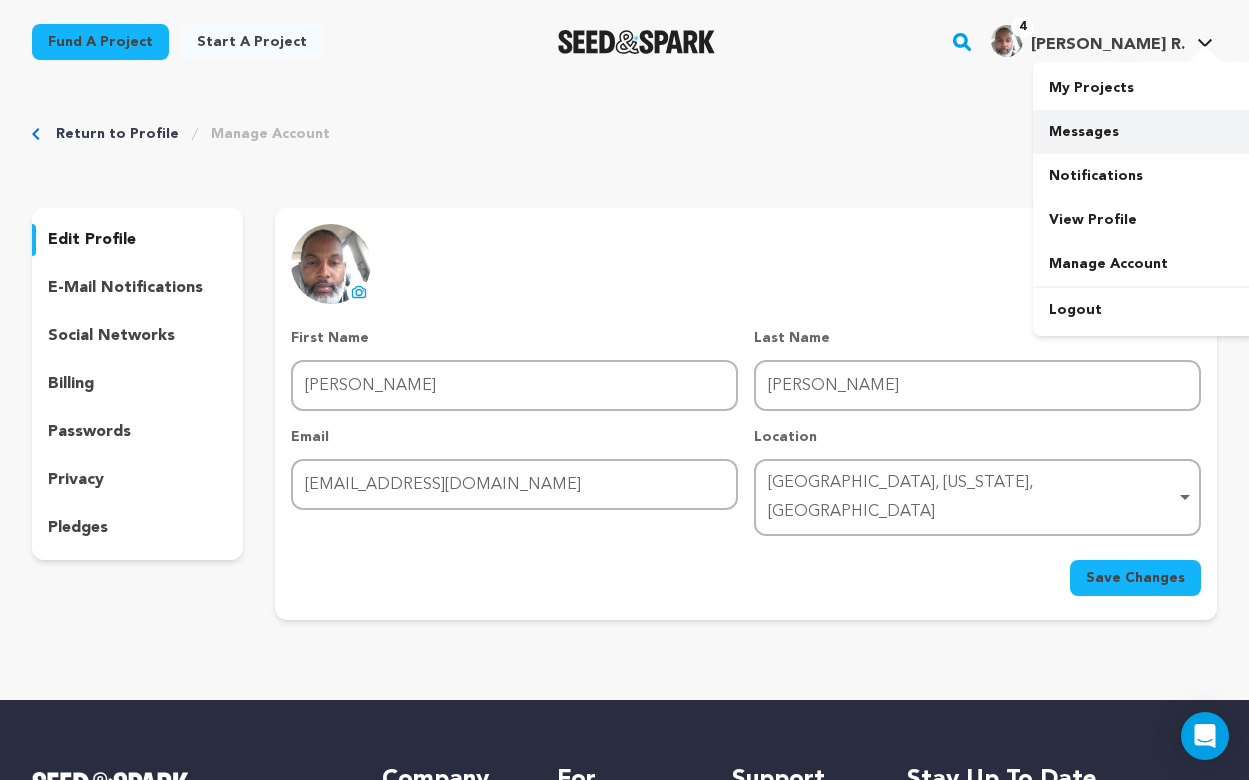 click on "Messages" at bounding box center [1145, 132] 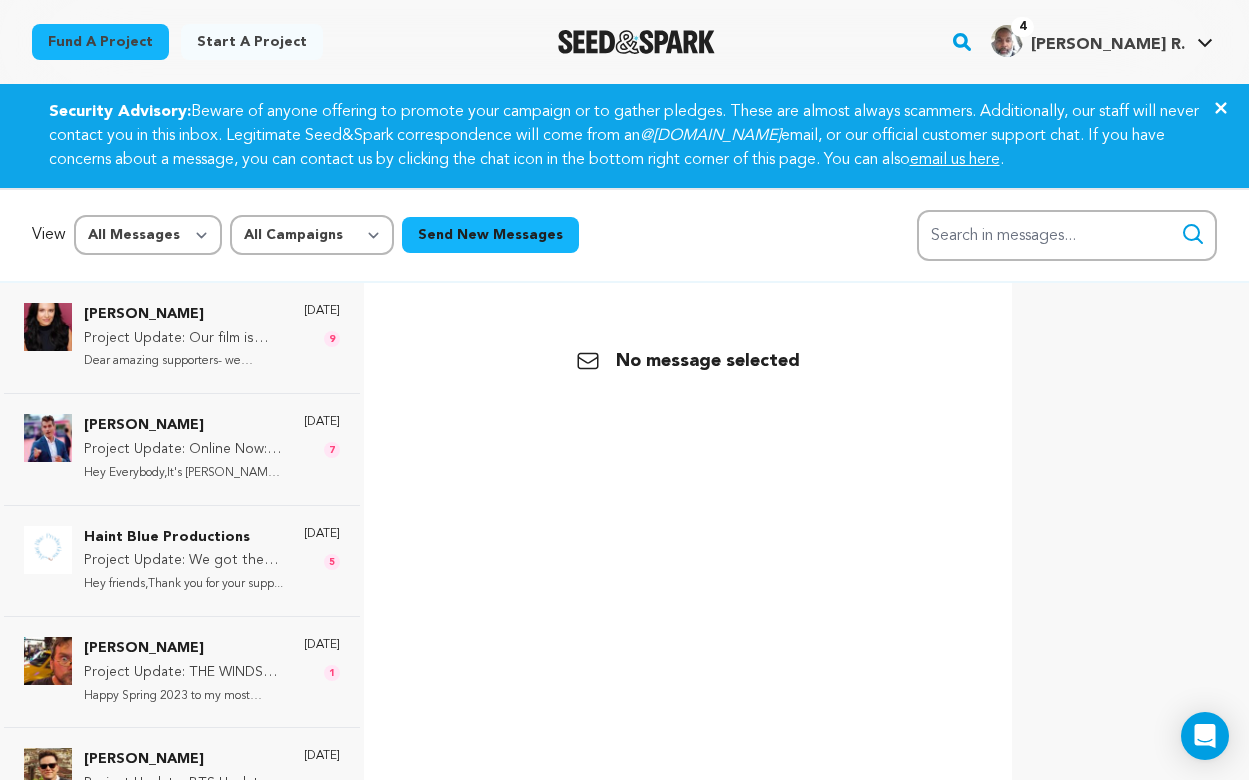 scroll, scrollTop: 0, scrollLeft: 0, axis: both 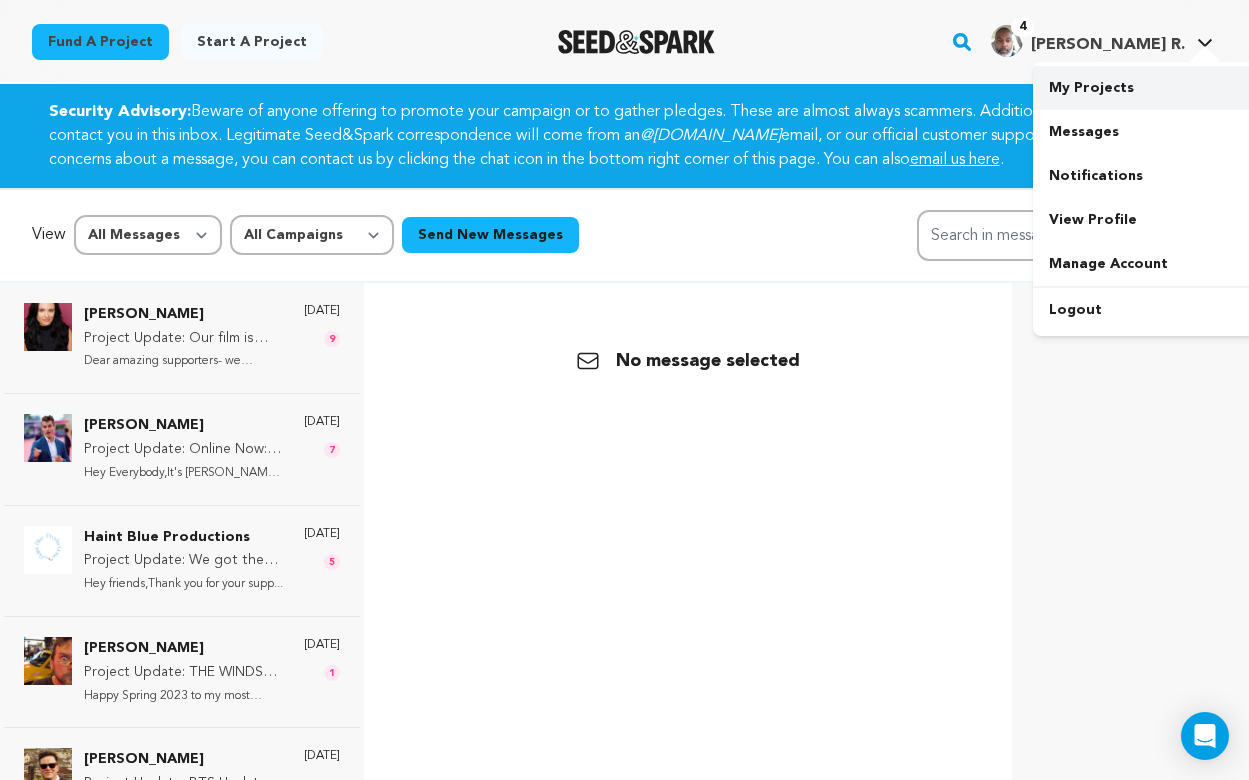 click on "My Projects" at bounding box center [1145, 88] 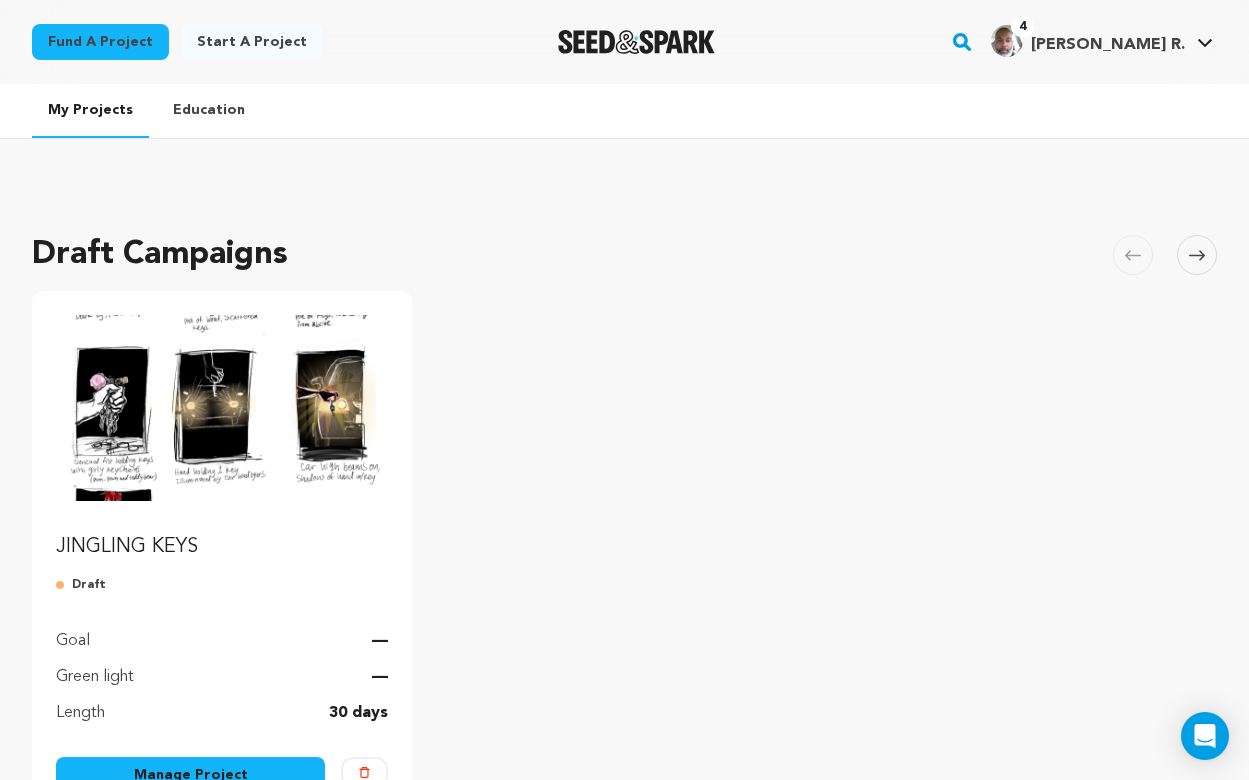 scroll, scrollTop: 0, scrollLeft: 0, axis: both 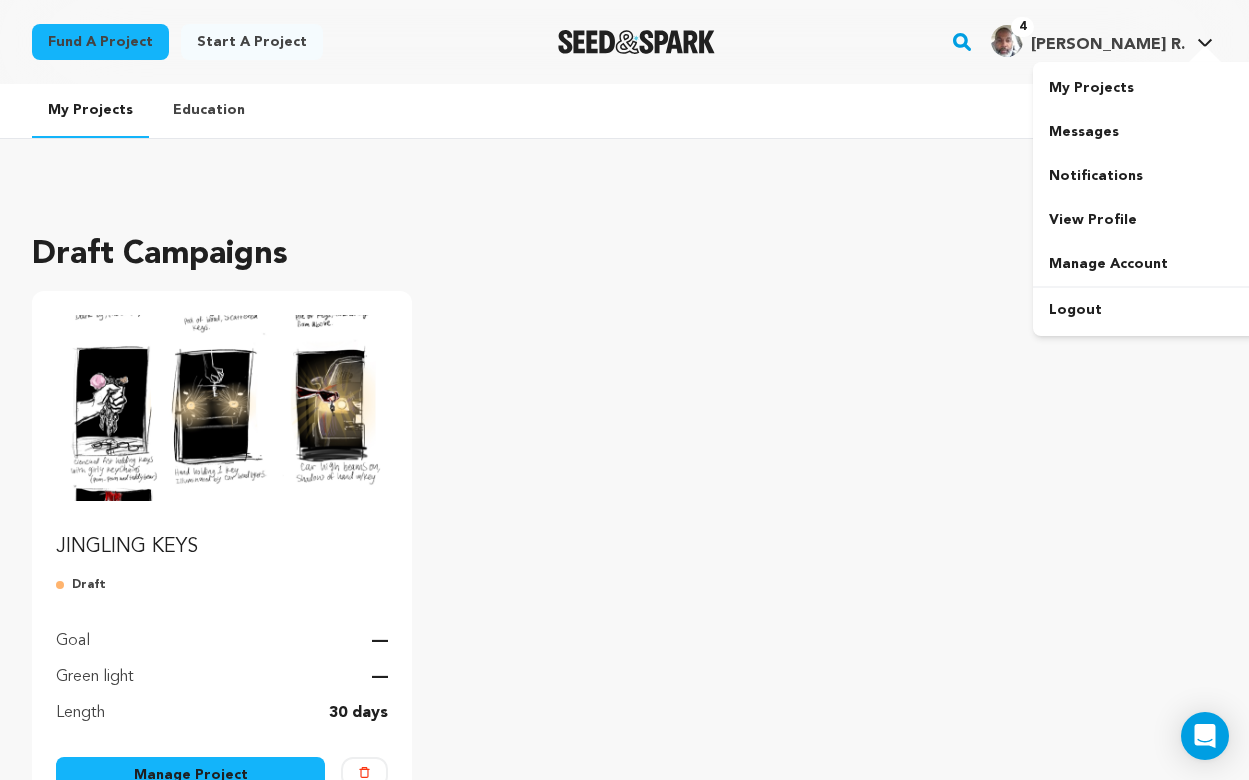 click 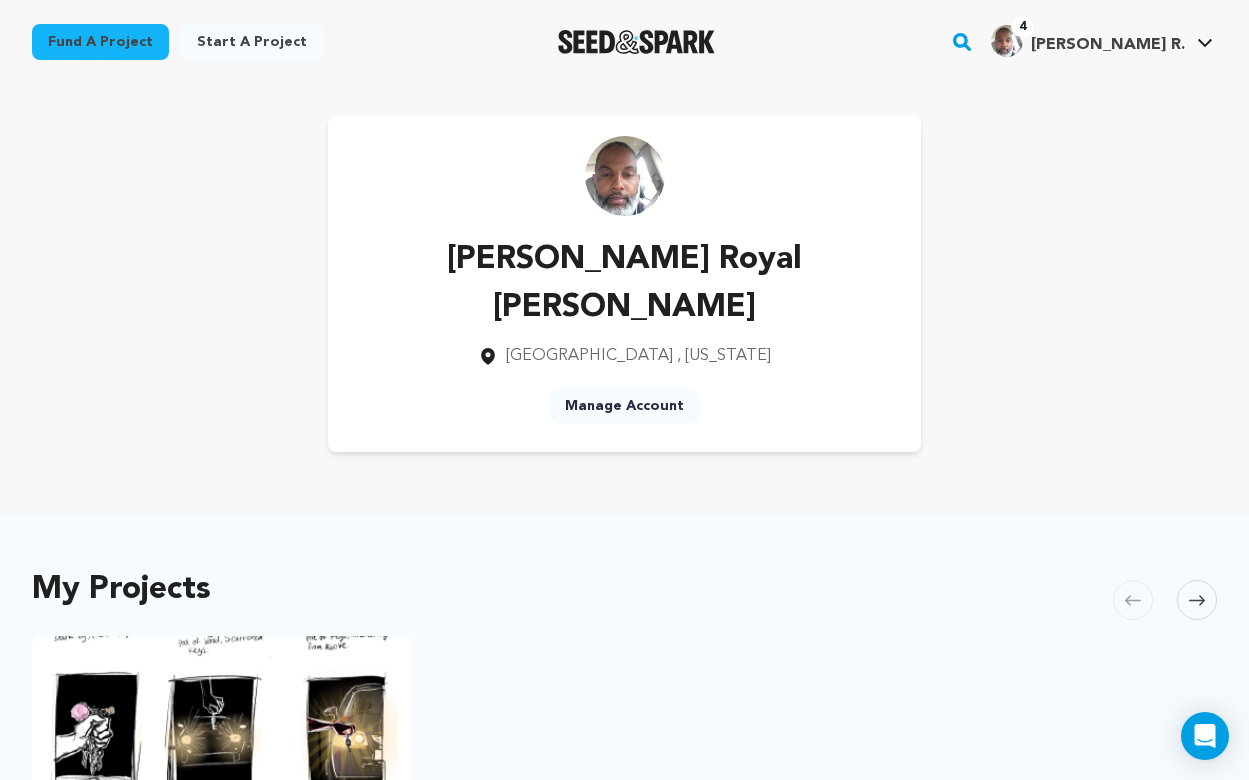 scroll, scrollTop: 0, scrollLeft: 0, axis: both 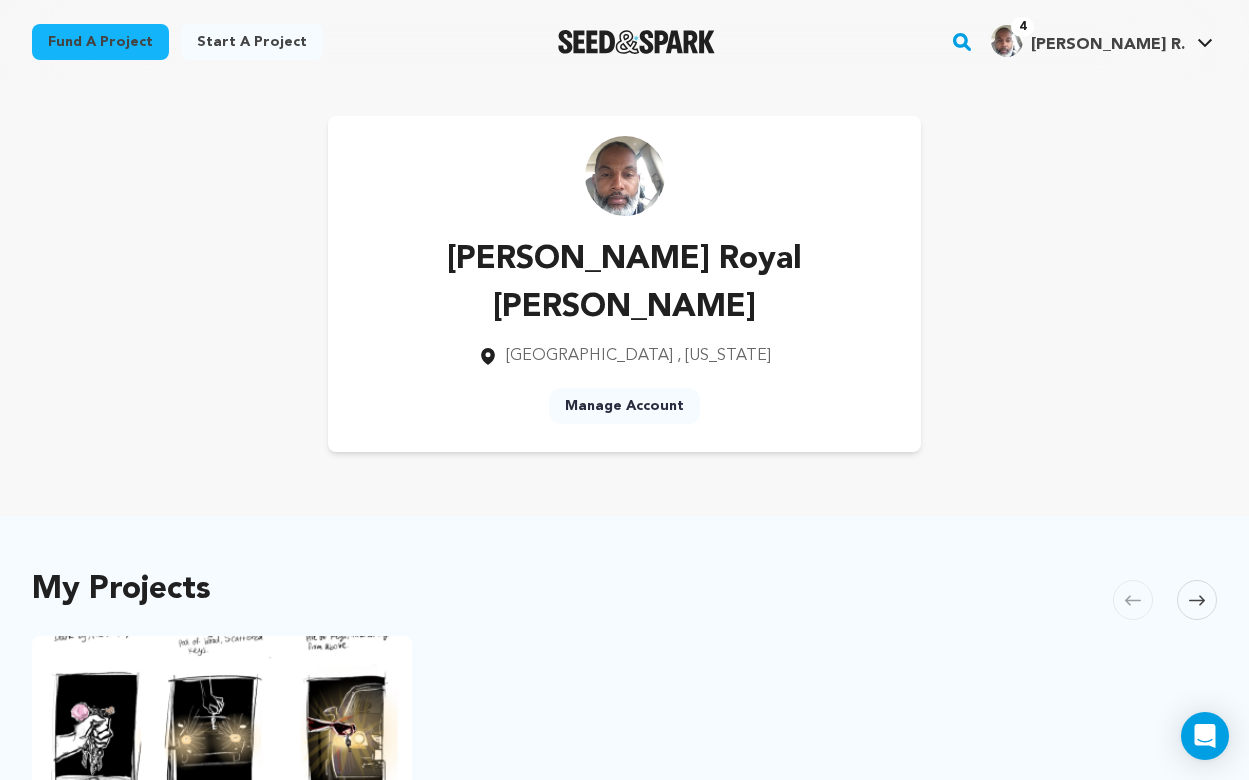 click 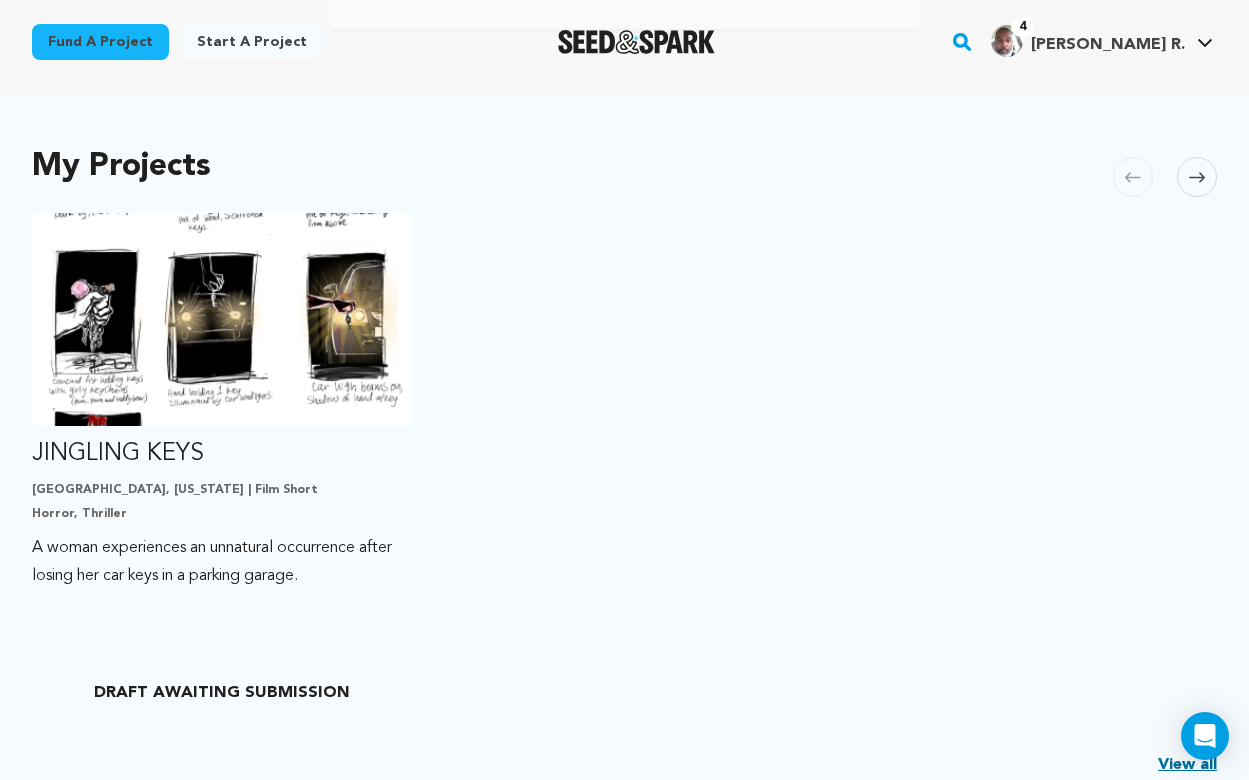 scroll, scrollTop: 431, scrollLeft: 0, axis: vertical 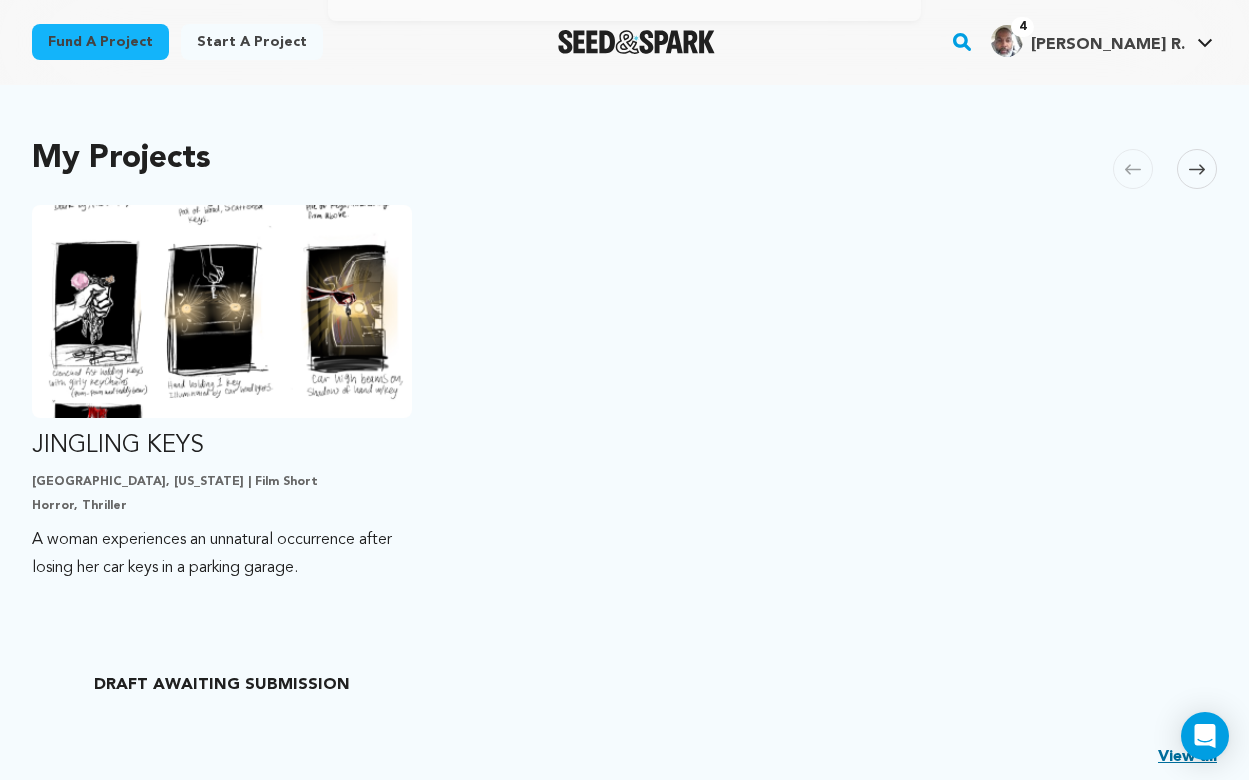 click at bounding box center [636, 42] 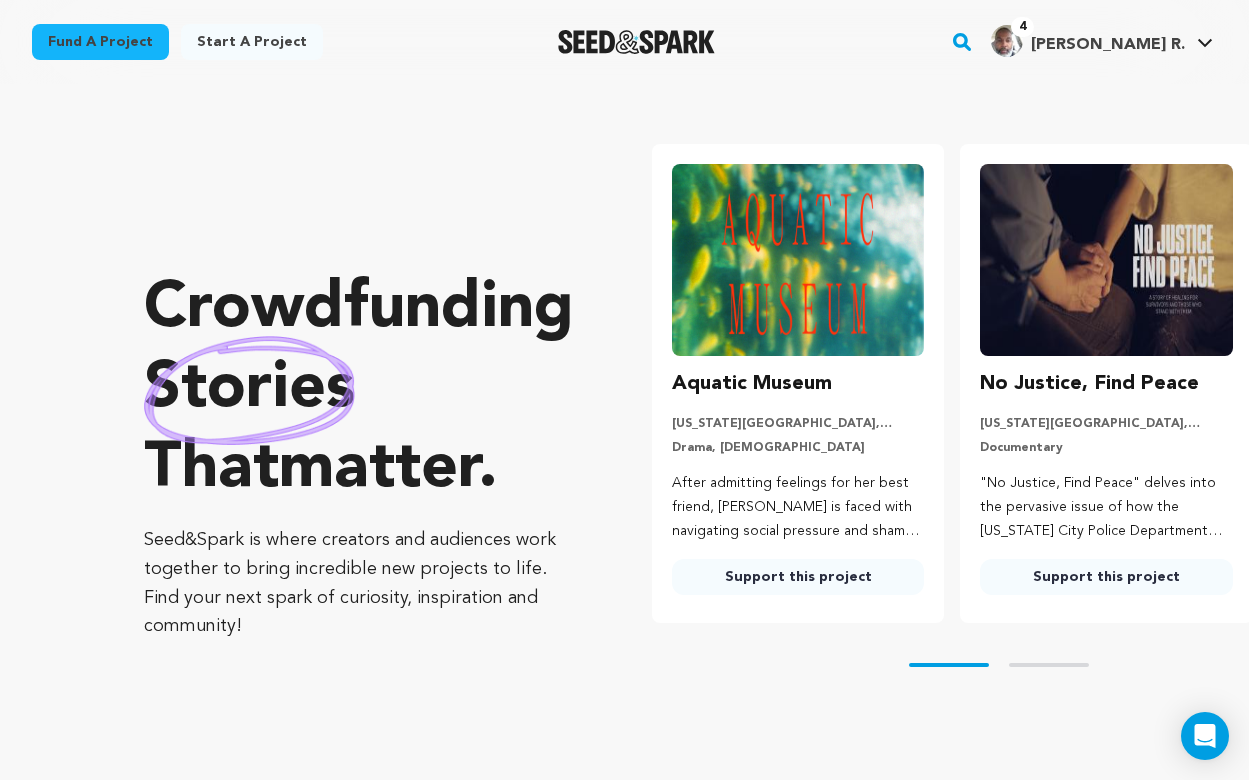 scroll, scrollTop: 0, scrollLeft: 0, axis: both 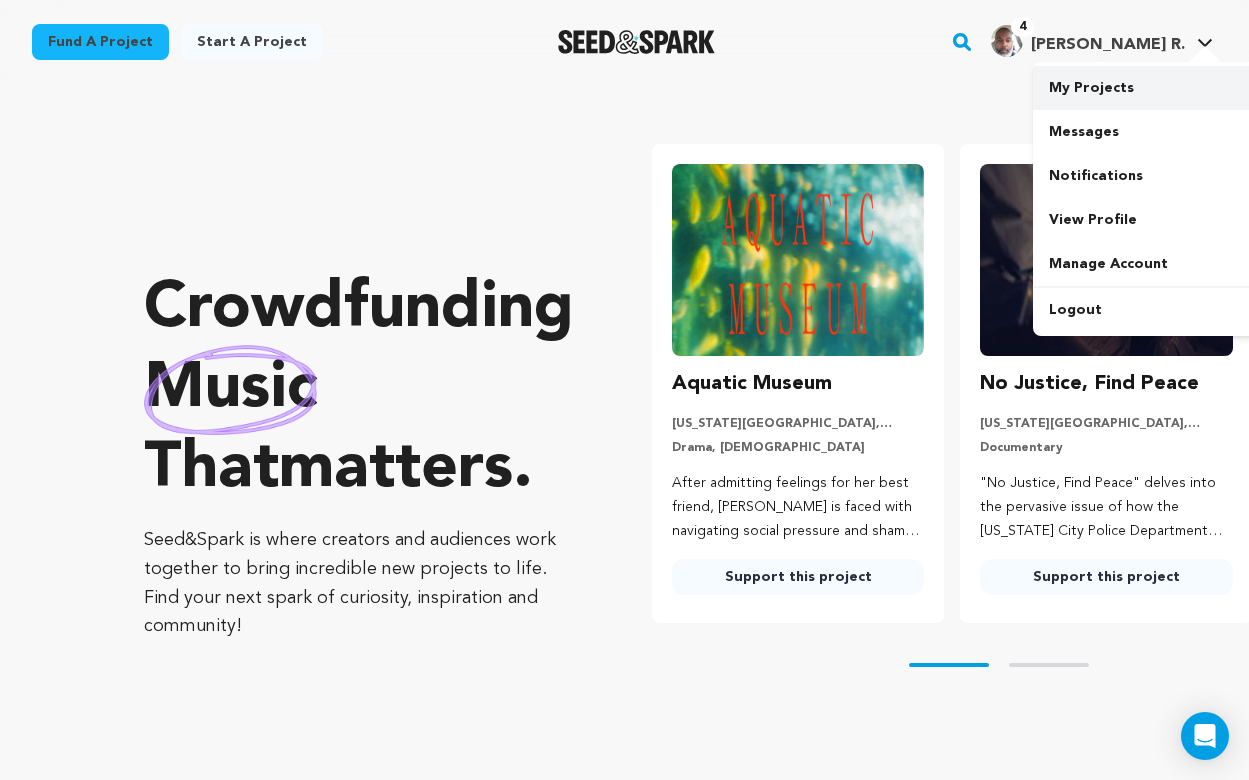 click on "My Projects" at bounding box center (1145, 88) 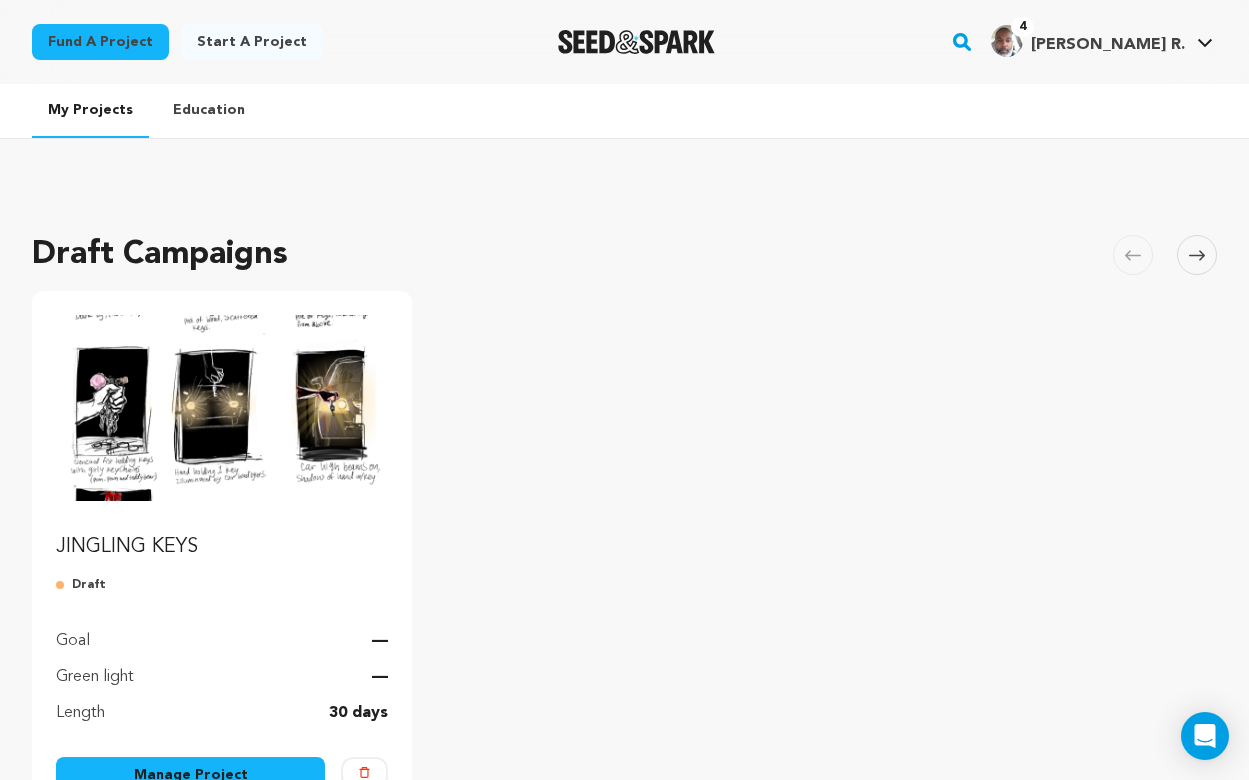 scroll, scrollTop: 0, scrollLeft: 0, axis: both 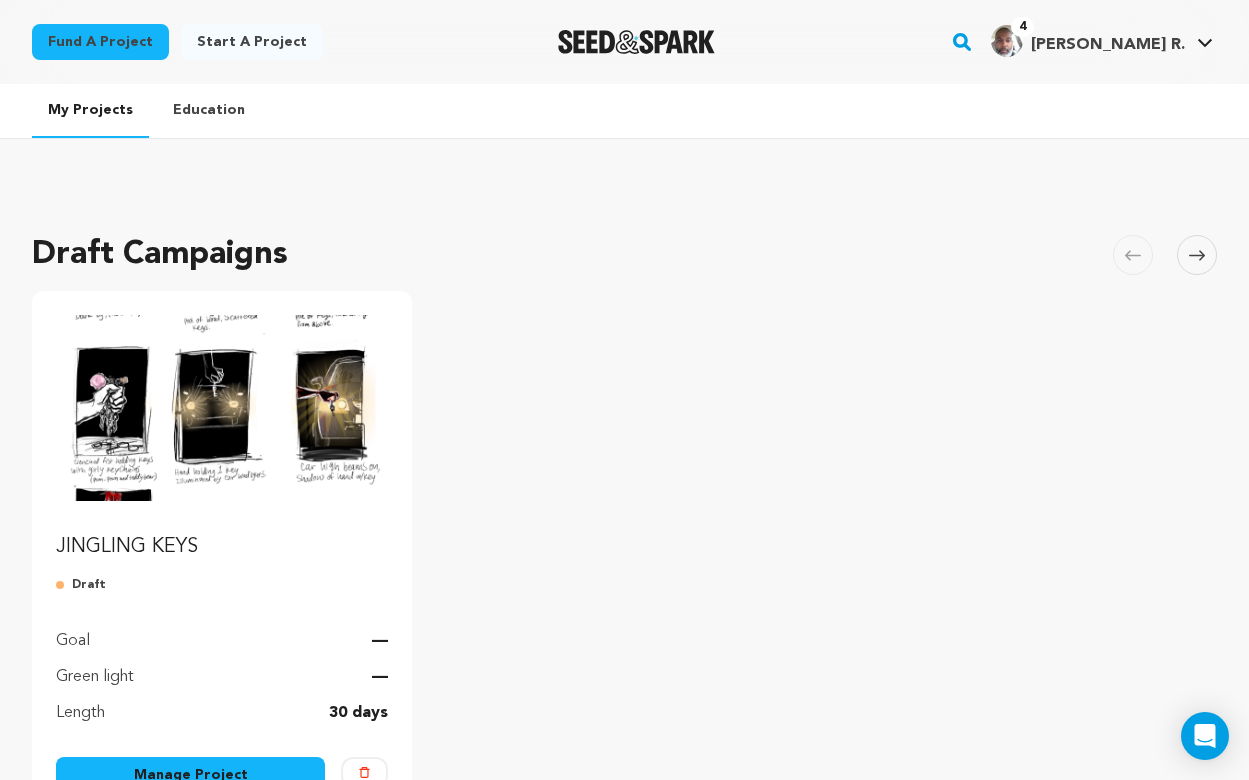 click on "Manage Project" at bounding box center (190, 775) 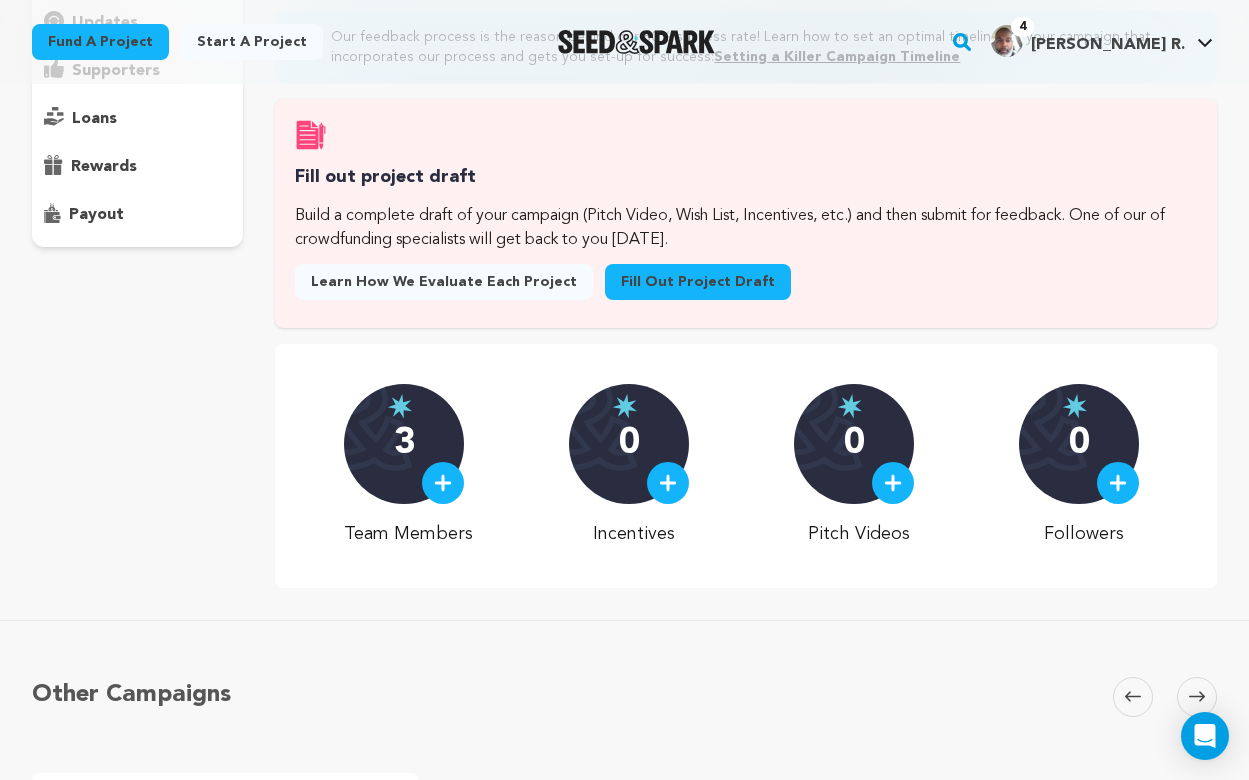 scroll, scrollTop: 277, scrollLeft: 0, axis: vertical 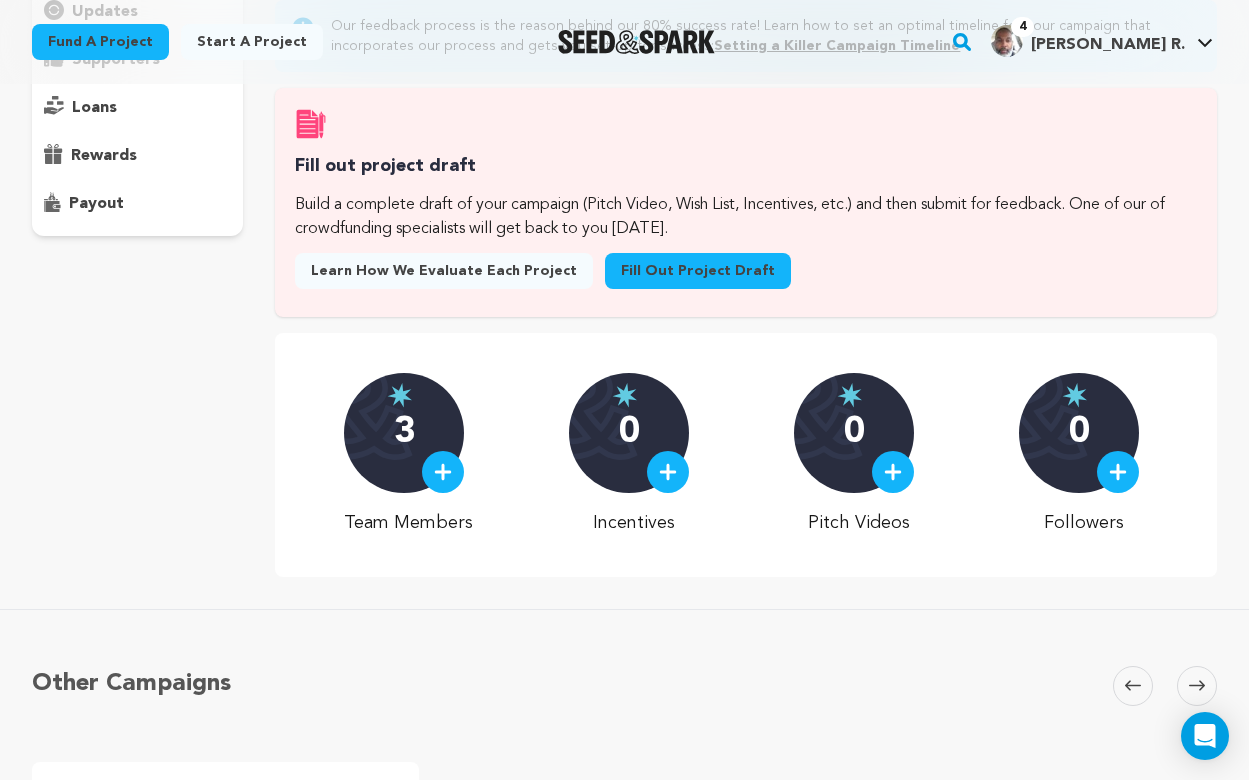 click at bounding box center [443, 472] 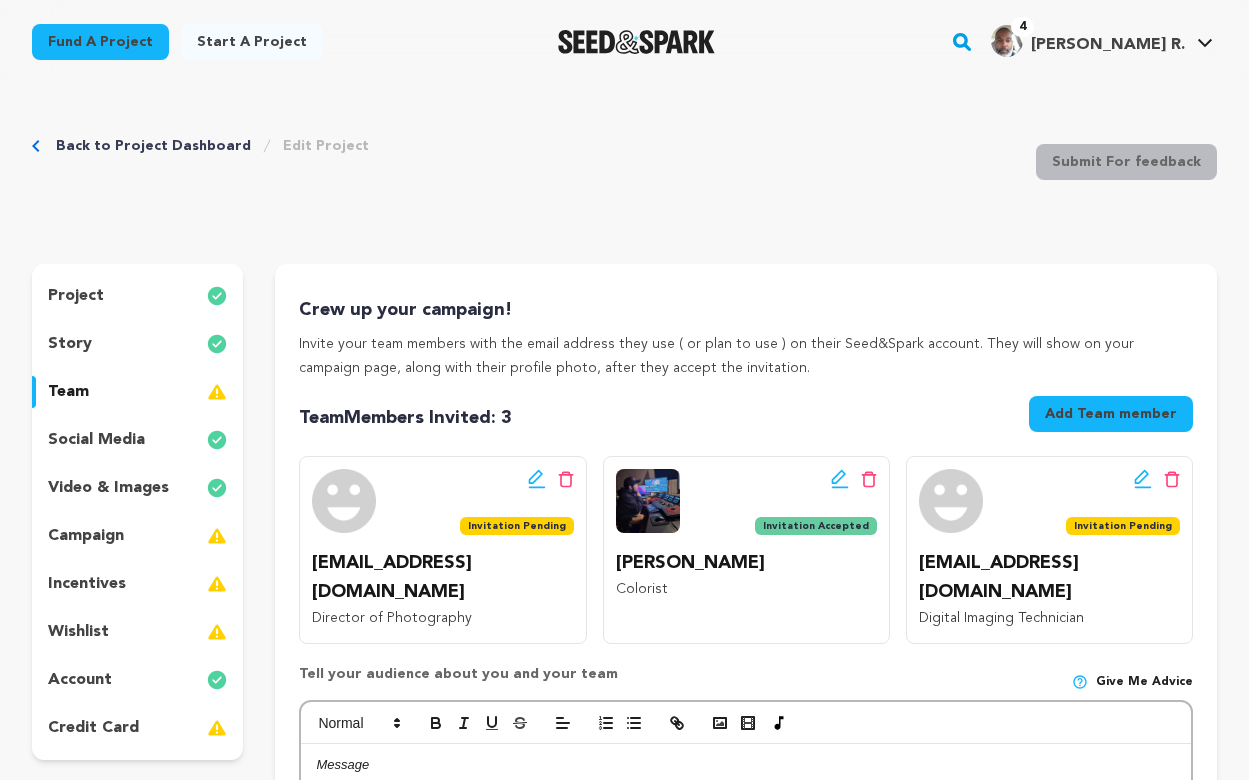 scroll, scrollTop: 0, scrollLeft: 0, axis: both 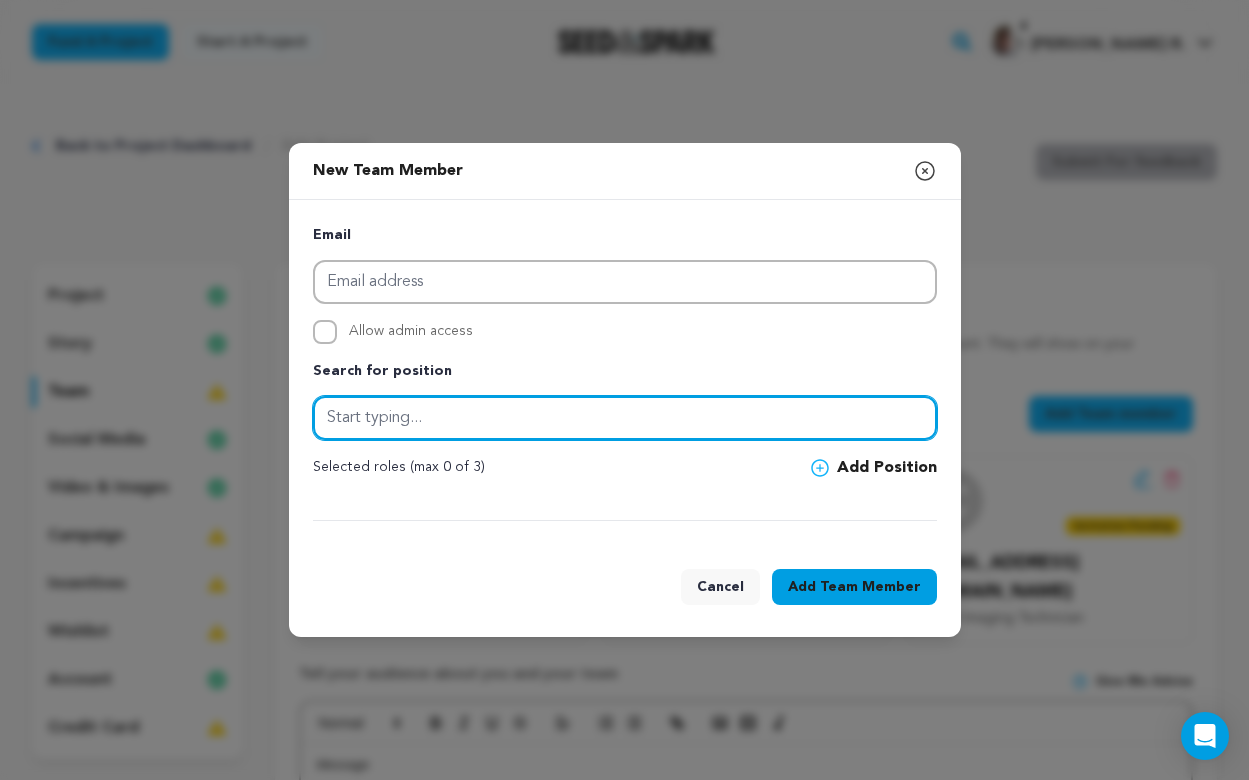 click at bounding box center [625, 418] 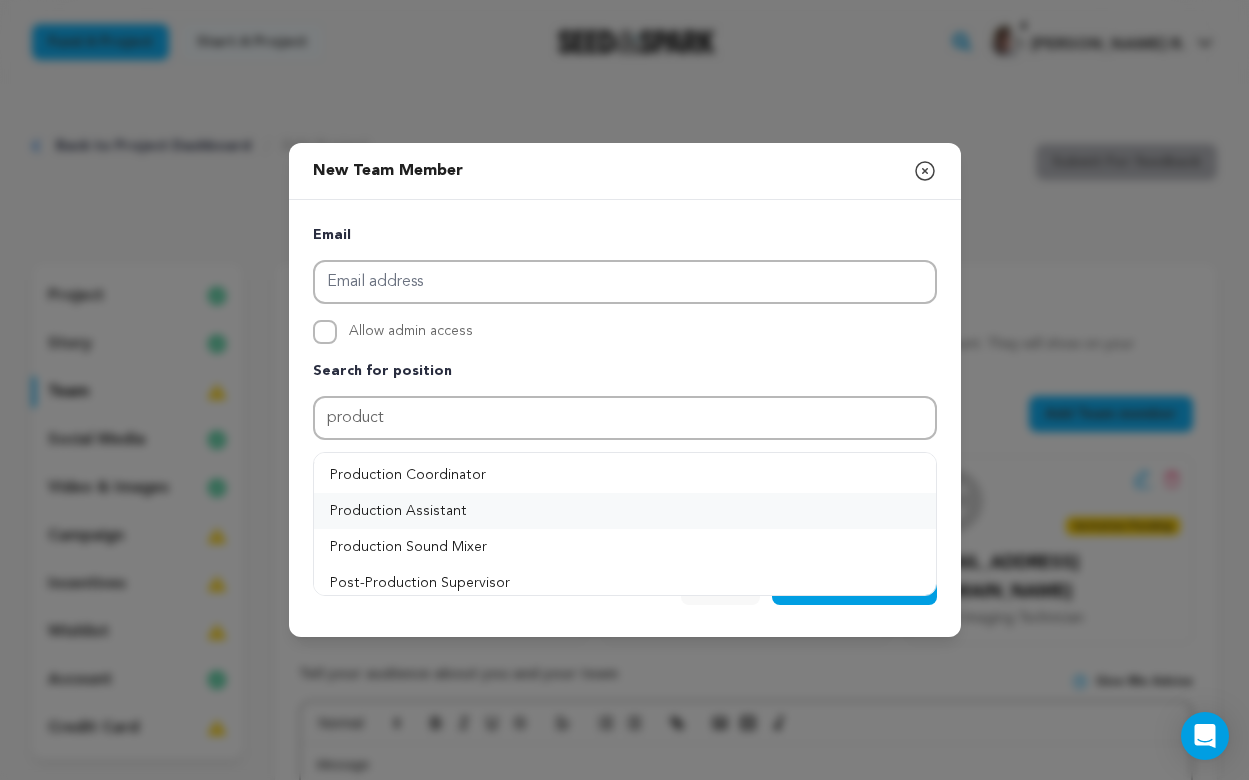 drag, startPoint x: 523, startPoint y: 413, endPoint x: 394, endPoint y: 510, distance: 161.40013 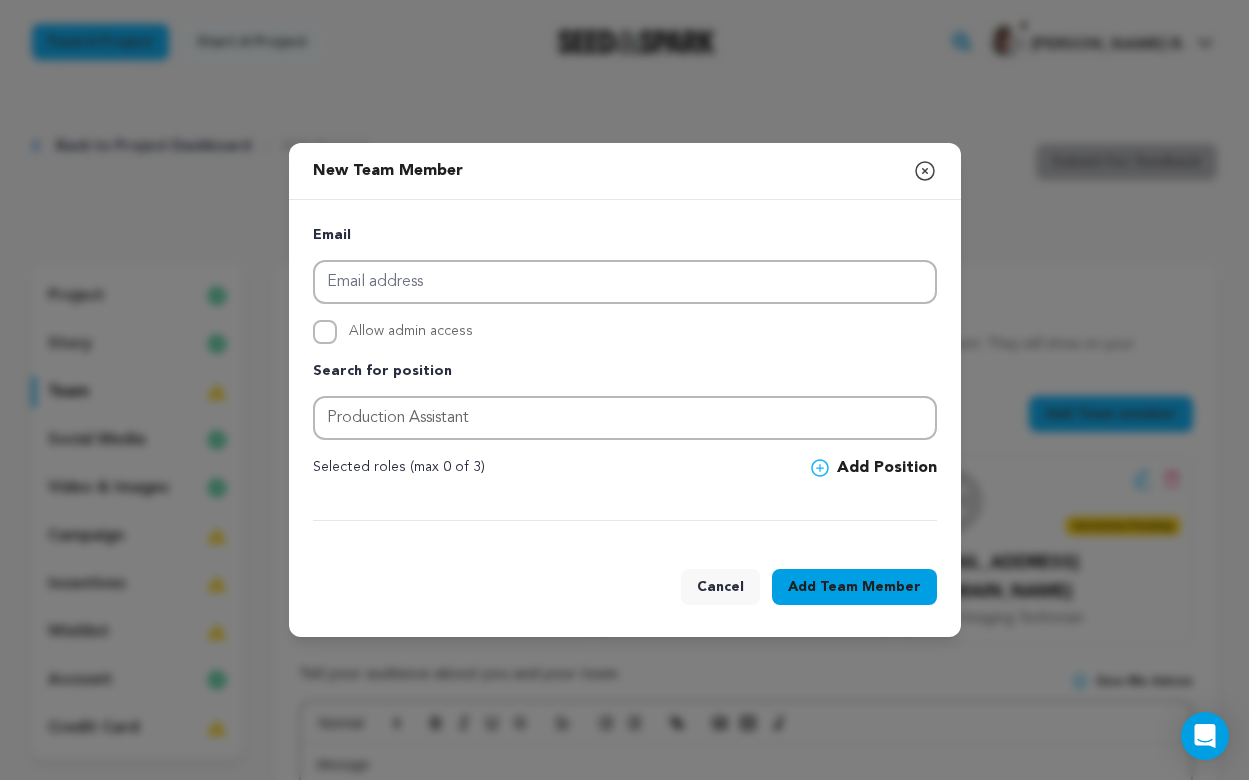 click at bounding box center (625, 508) 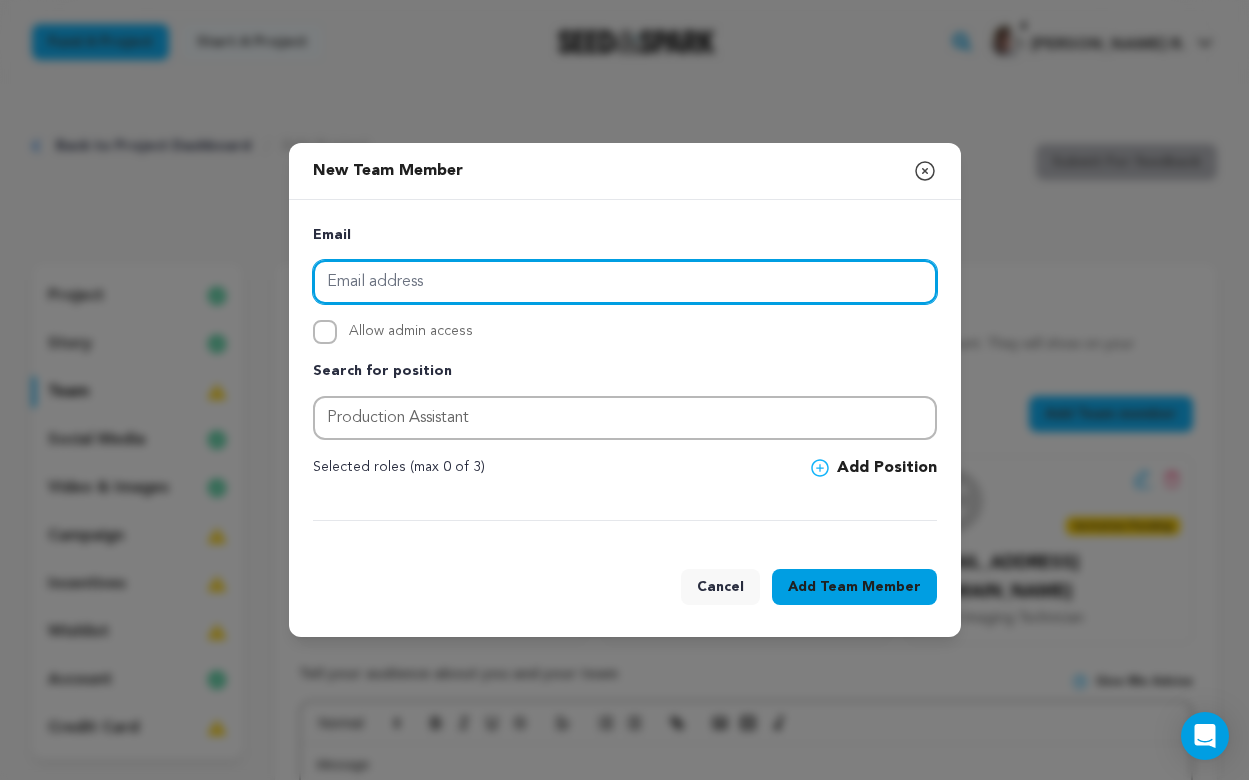 click at bounding box center (625, 282) 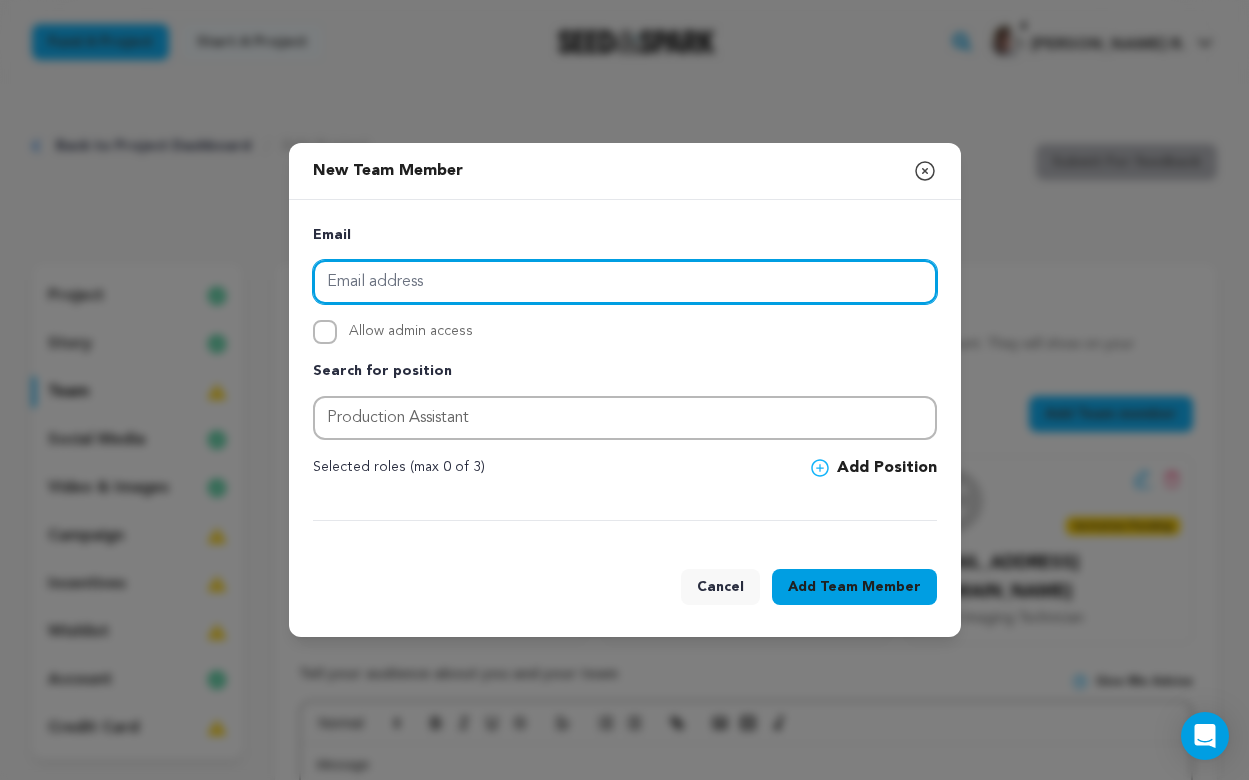 paste on "newhouse950@gmail.com" 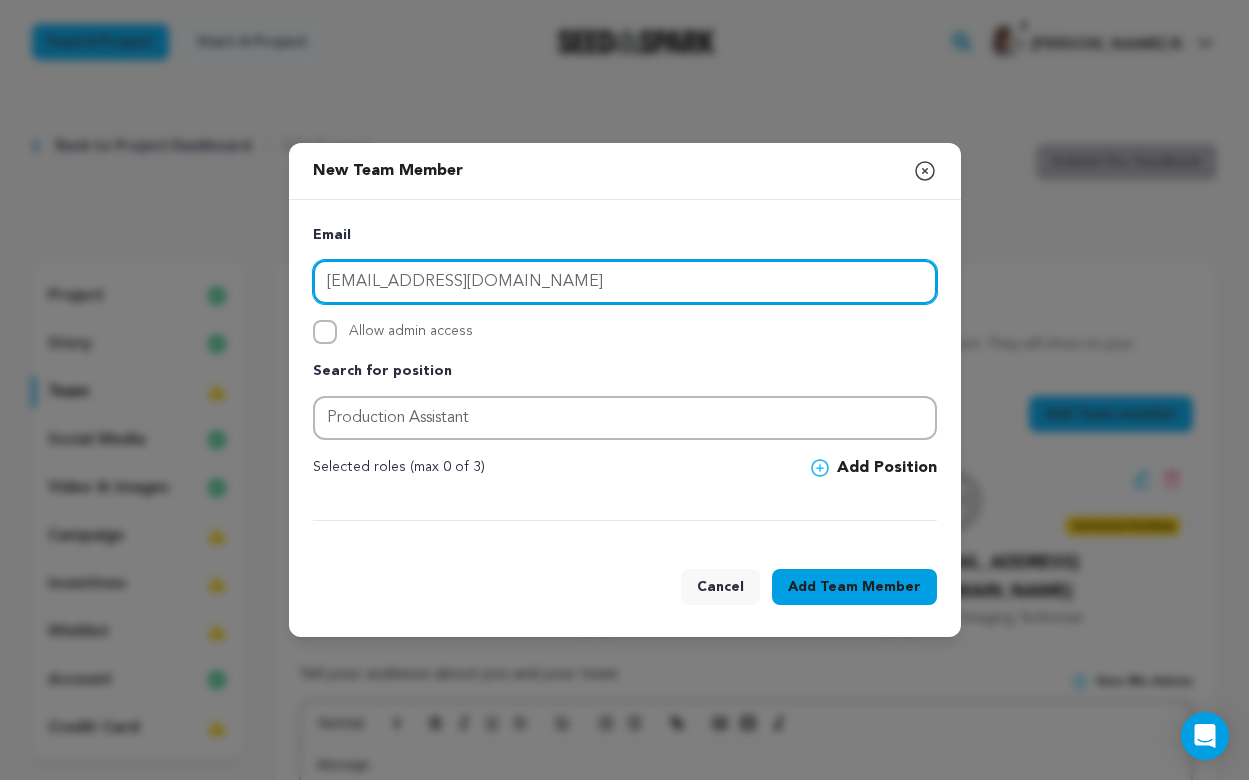 type on "newhouse950@gmail.com" 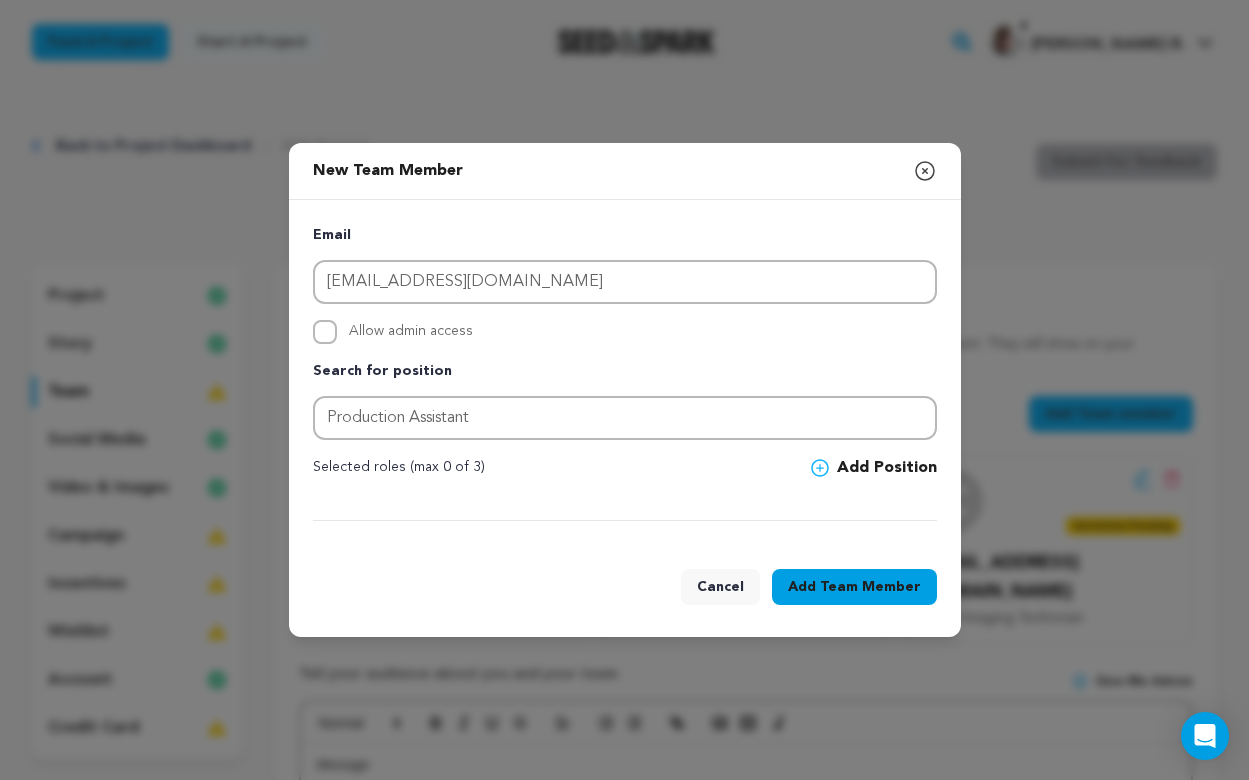 click on "Team Member" at bounding box center [870, 587] 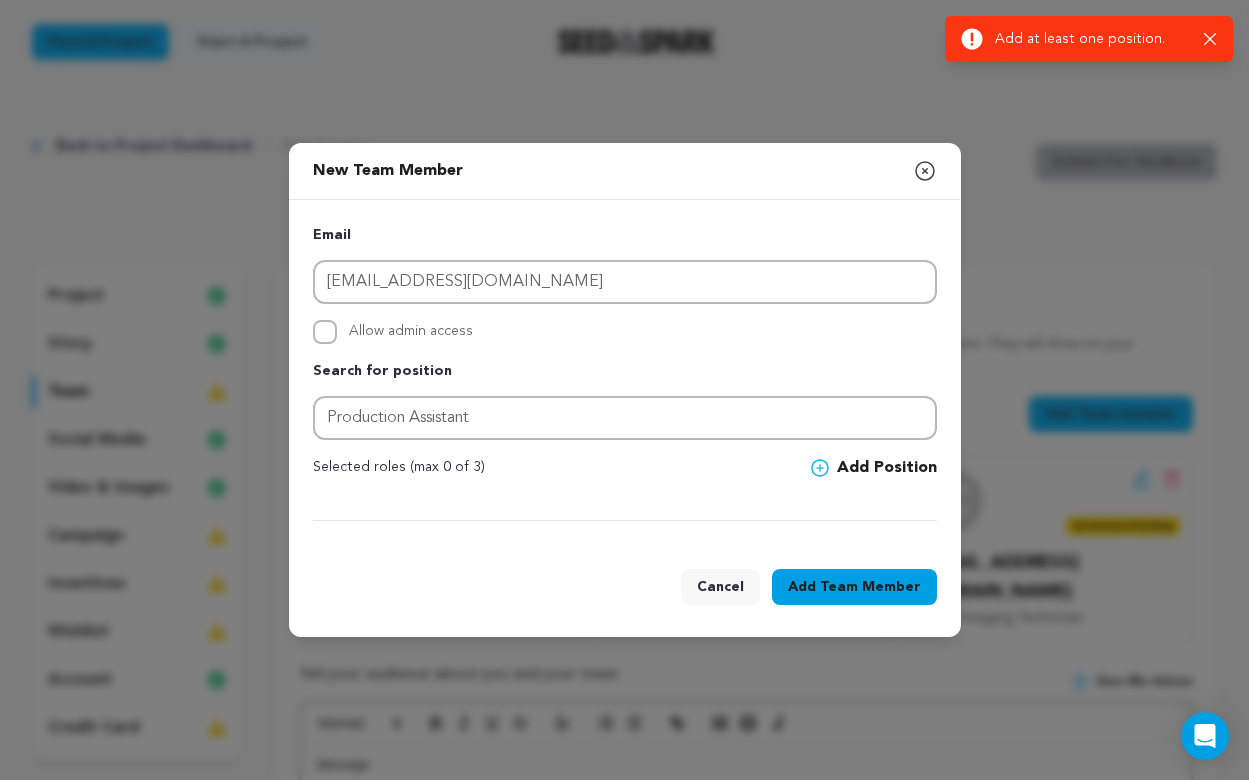 click on "Add Position" at bounding box center (874, 468) 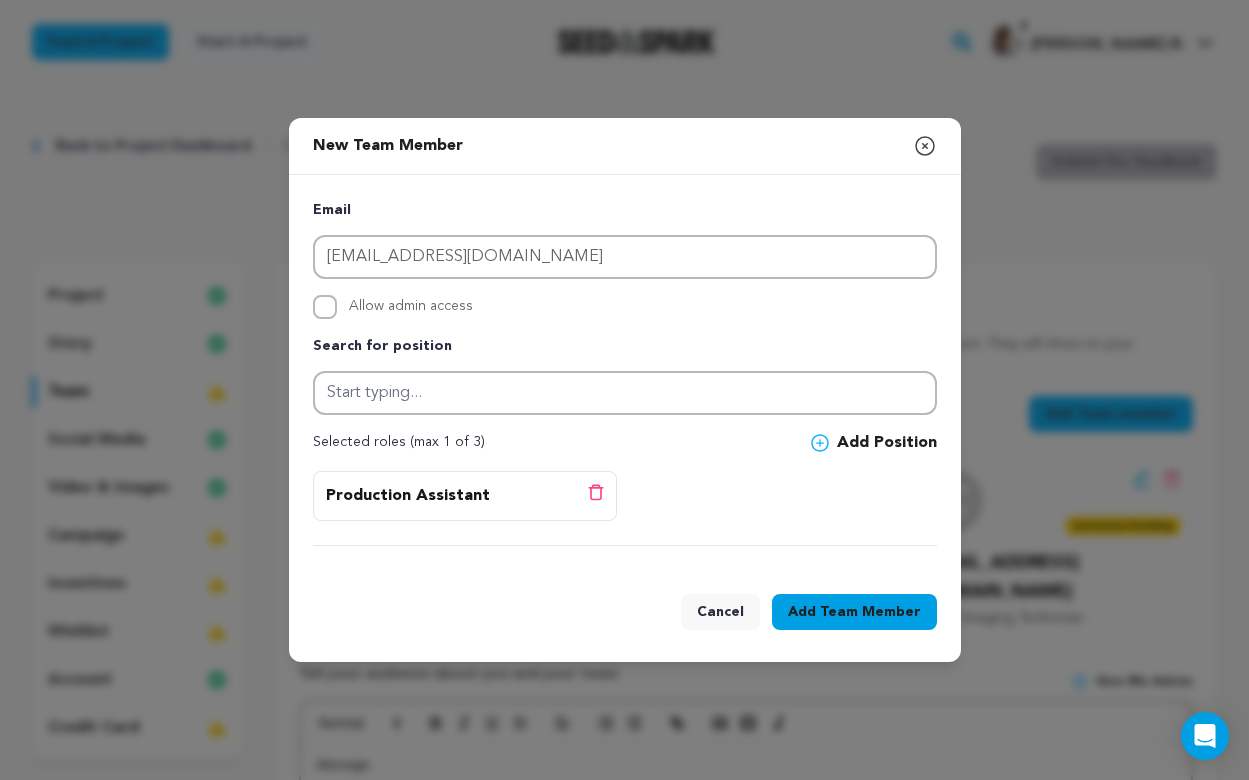 click on "Team Member" at bounding box center [870, 612] 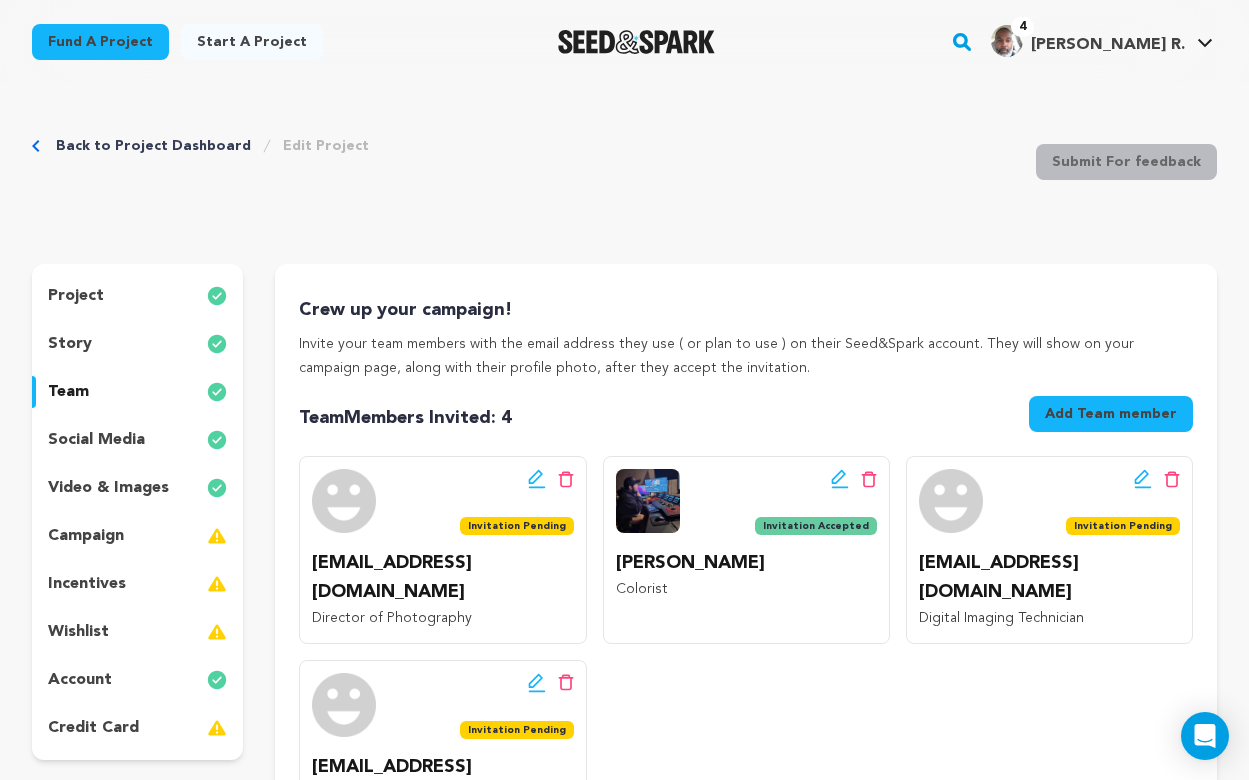 click on "video & images" at bounding box center [108, 488] 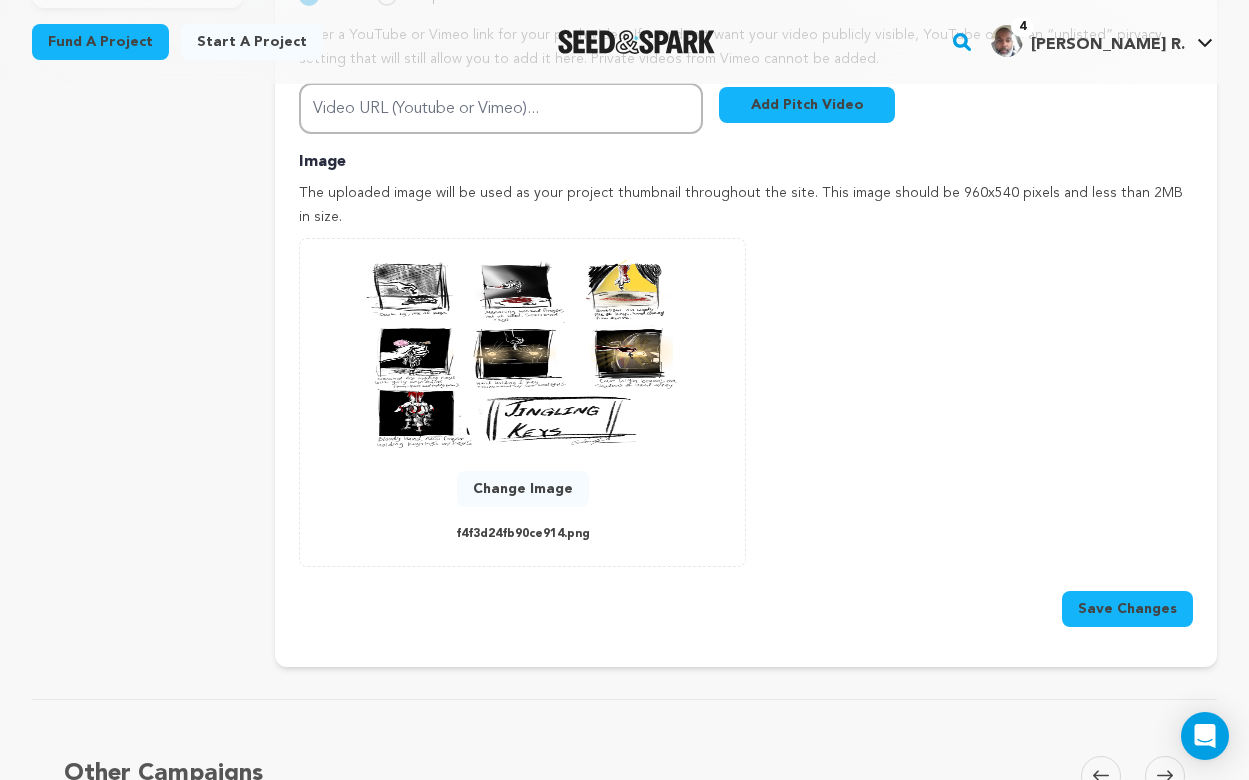 scroll, scrollTop: 759, scrollLeft: 0, axis: vertical 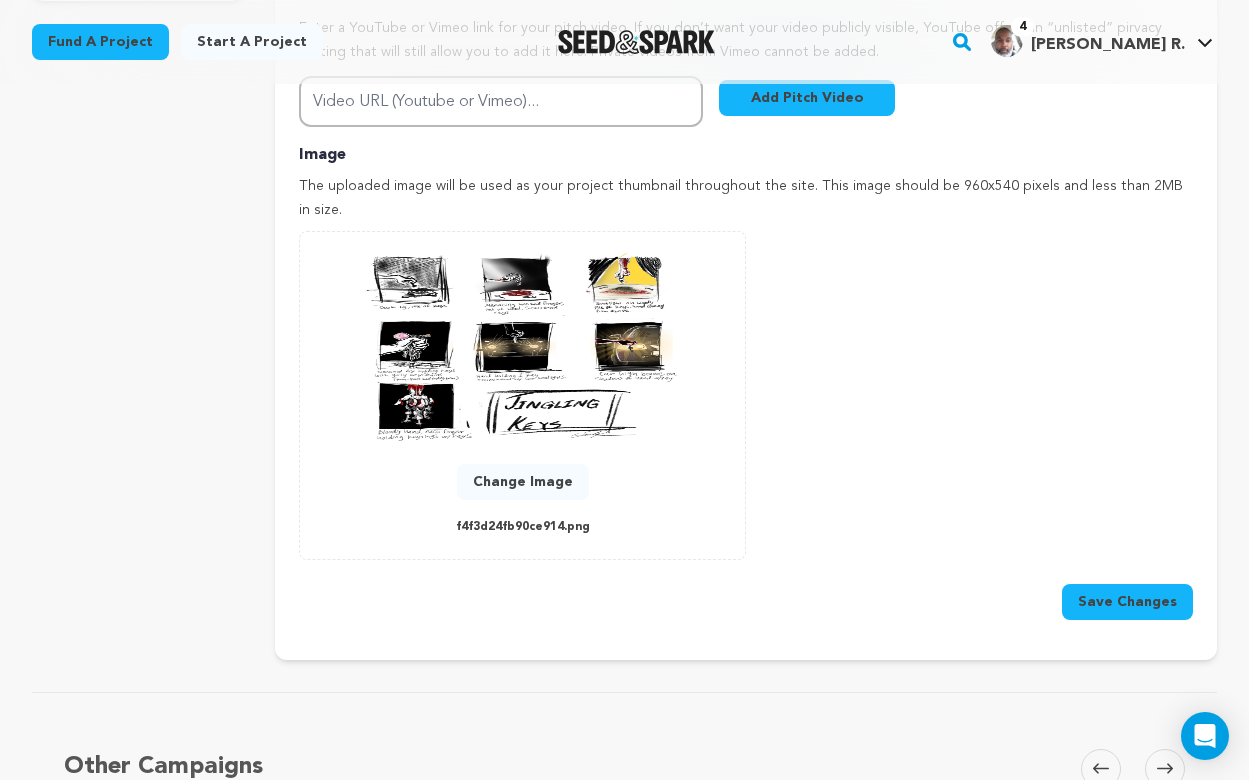 click on "Change Image" at bounding box center [523, 482] 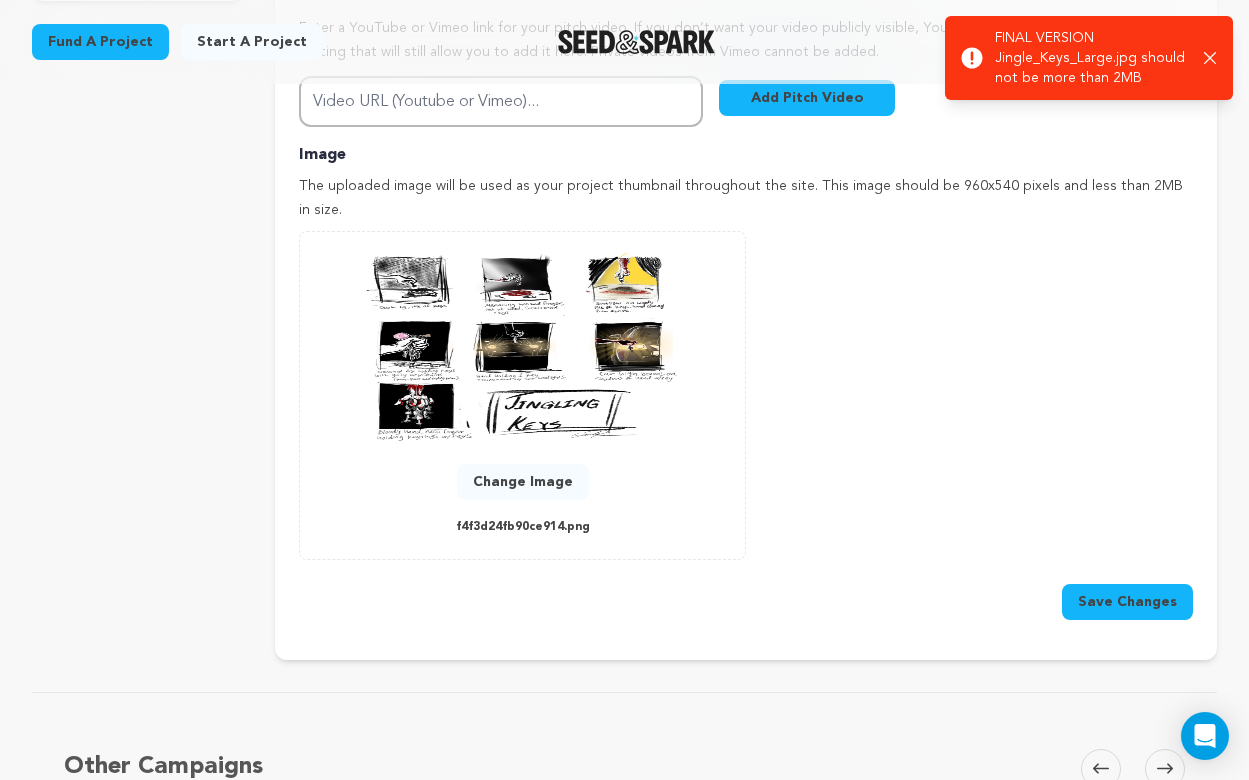 click 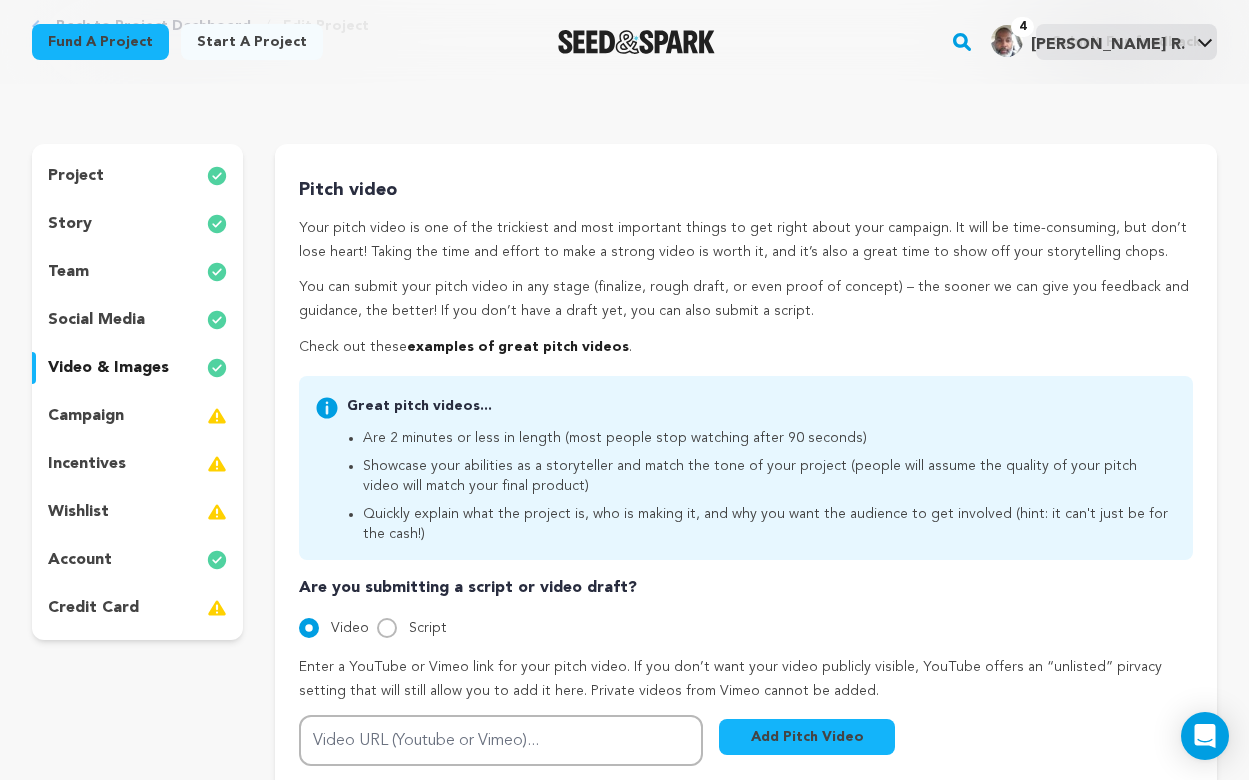 scroll, scrollTop: 119, scrollLeft: 0, axis: vertical 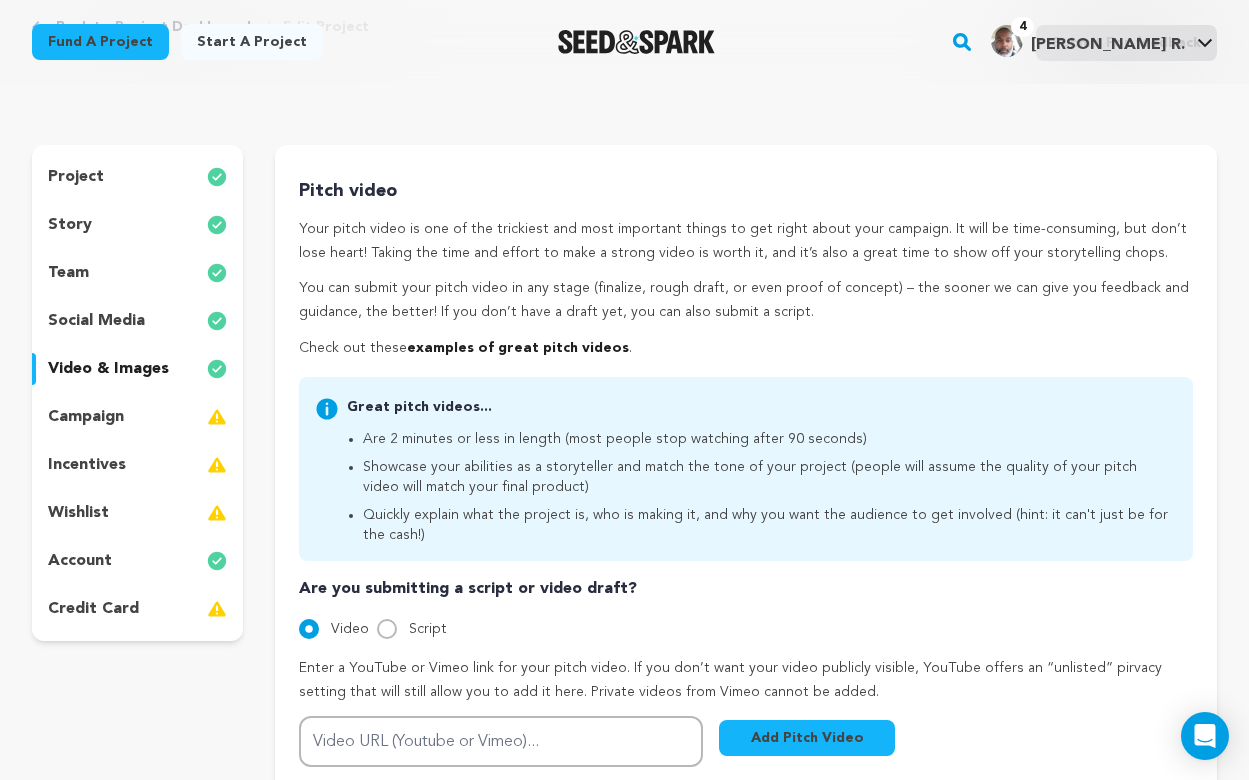 click on "story" at bounding box center (70, 225) 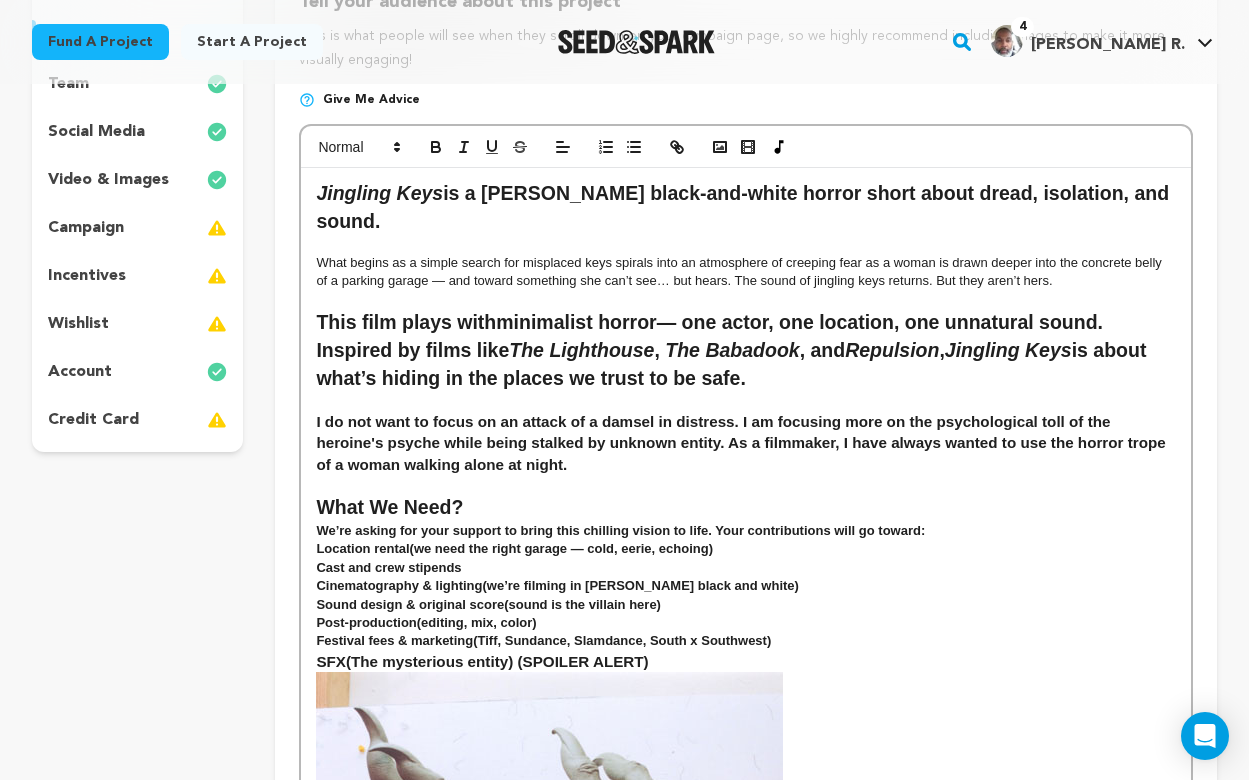 scroll, scrollTop: 320, scrollLeft: 0, axis: vertical 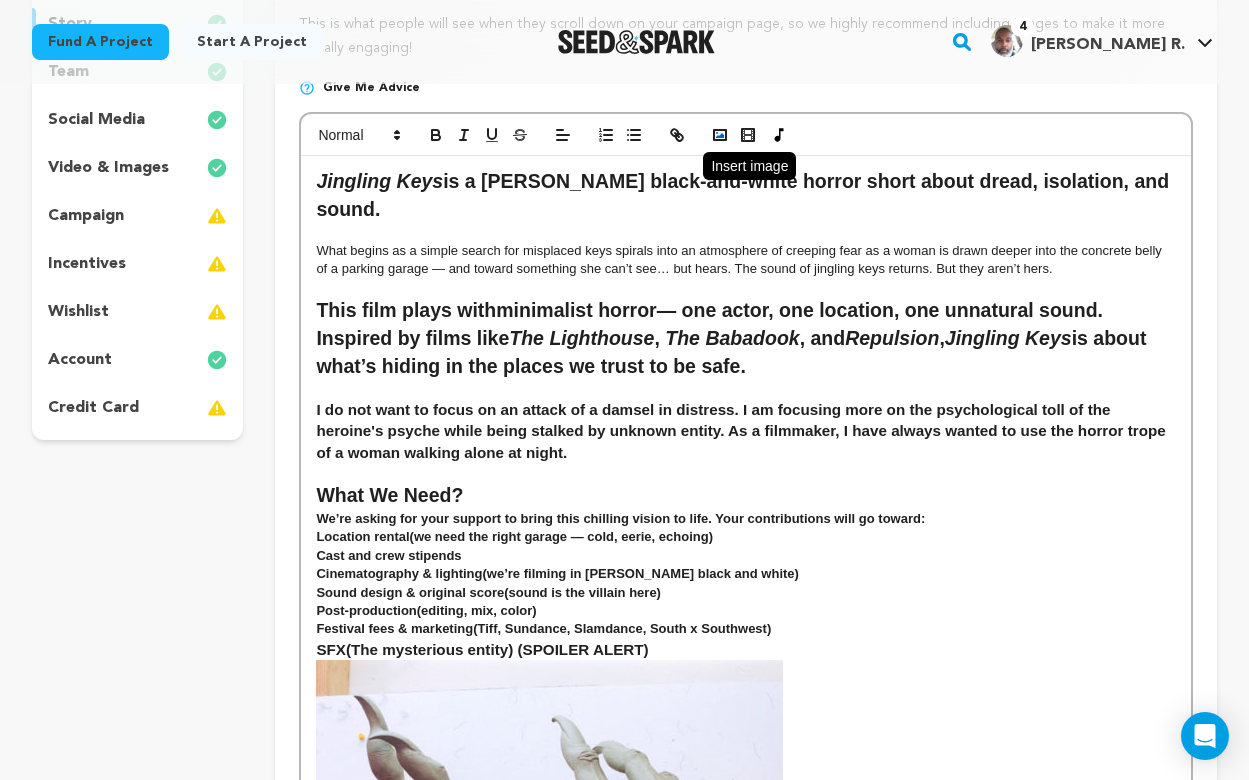 click 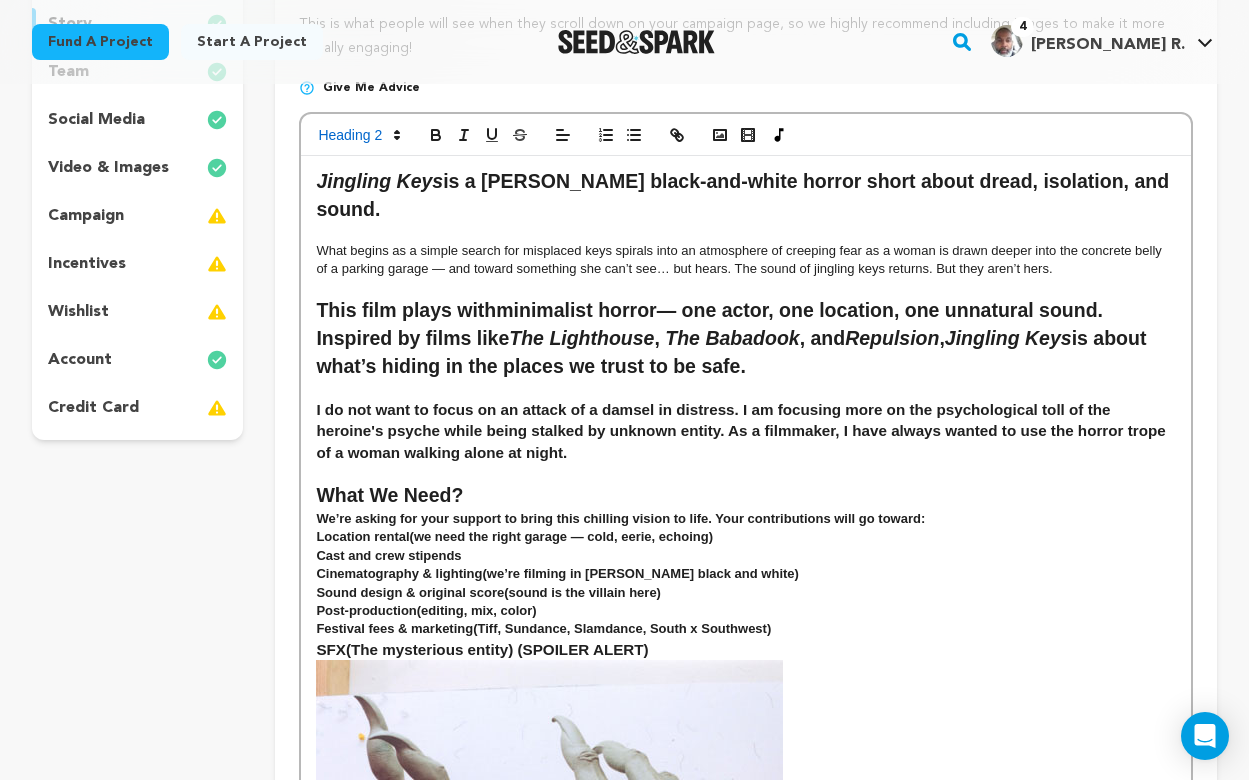 click at bounding box center [746, 288] 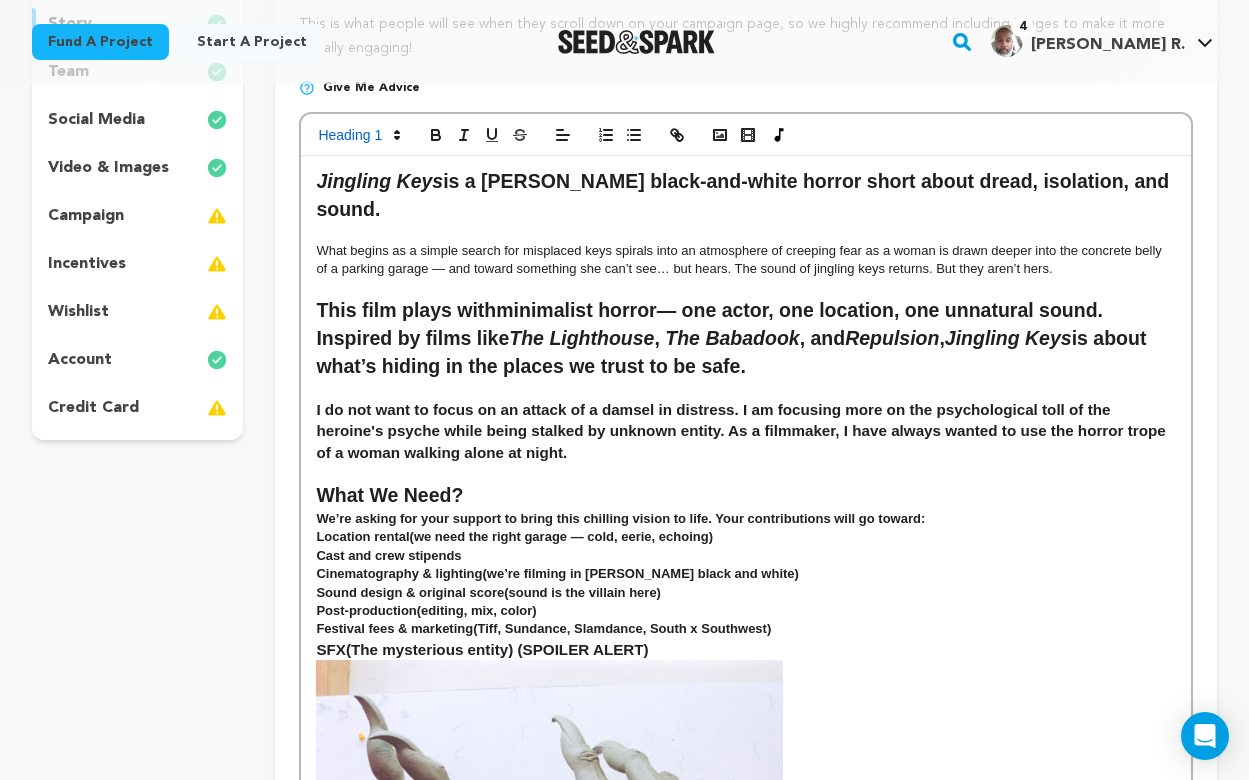 scroll, scrollTop: 1288, scrollLeft: 0, axis: vertical 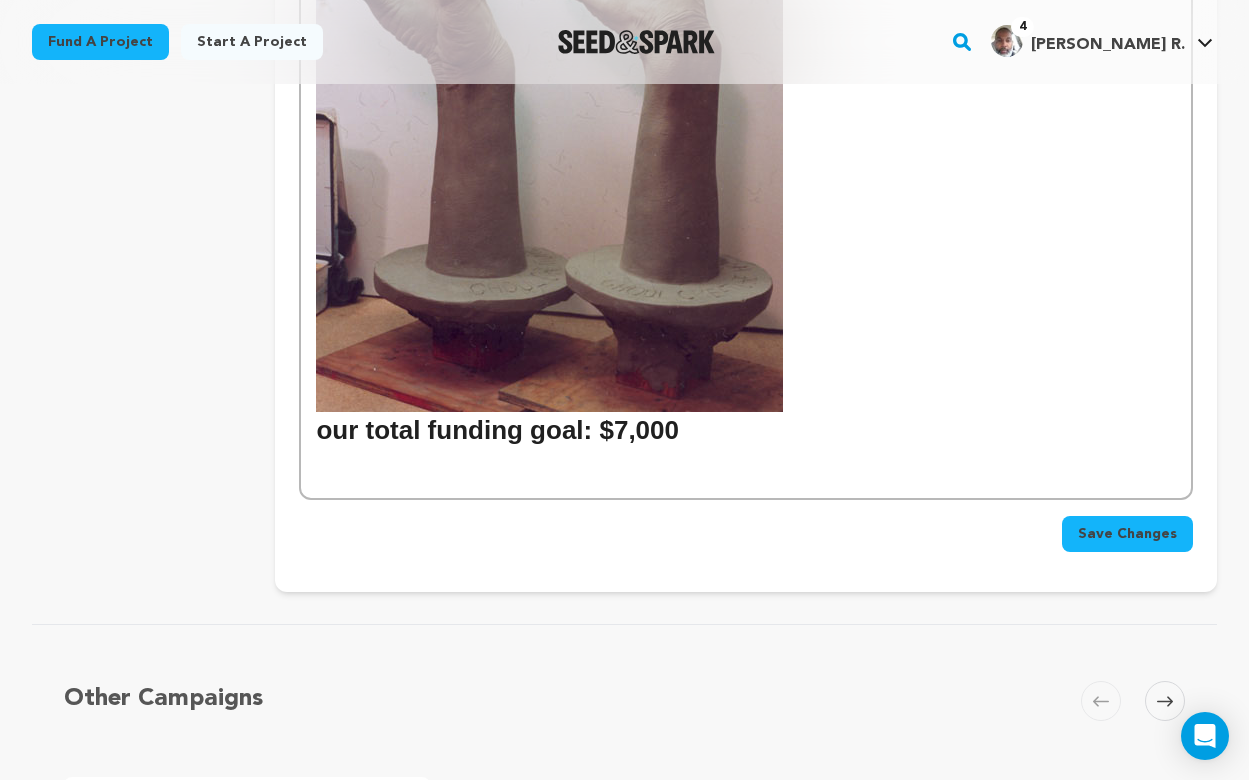 click 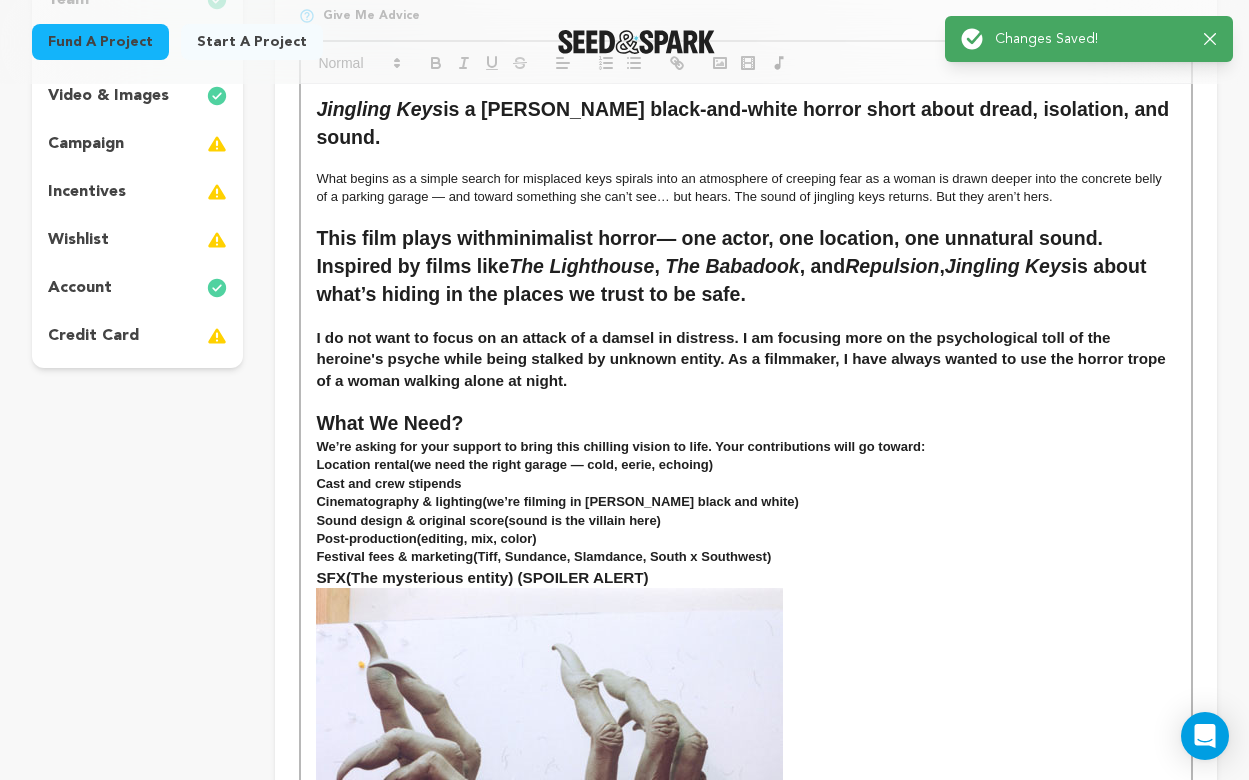 scroll, scrollTop: 0, scrollLeft: 0, axis: both 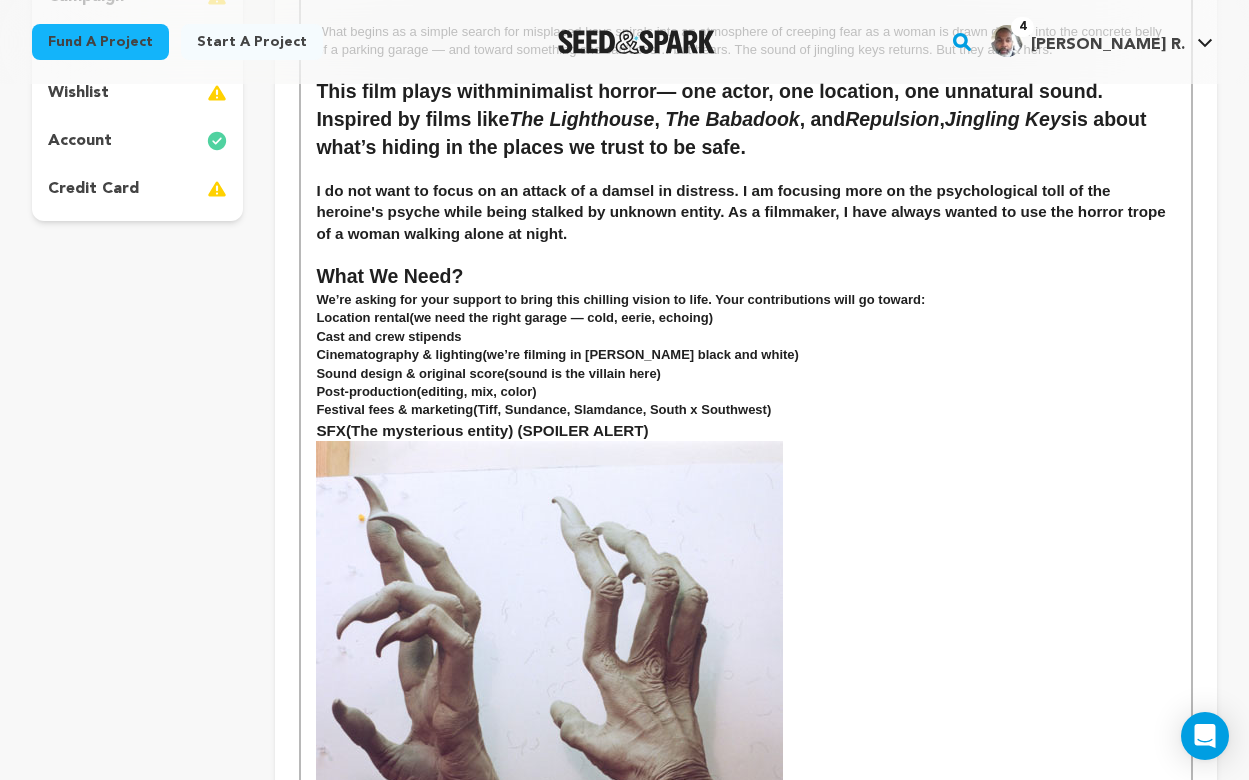 click on "project
story
team
social media
video & images
campaign
incentives
wishlist" at bounding box center [624, 533] 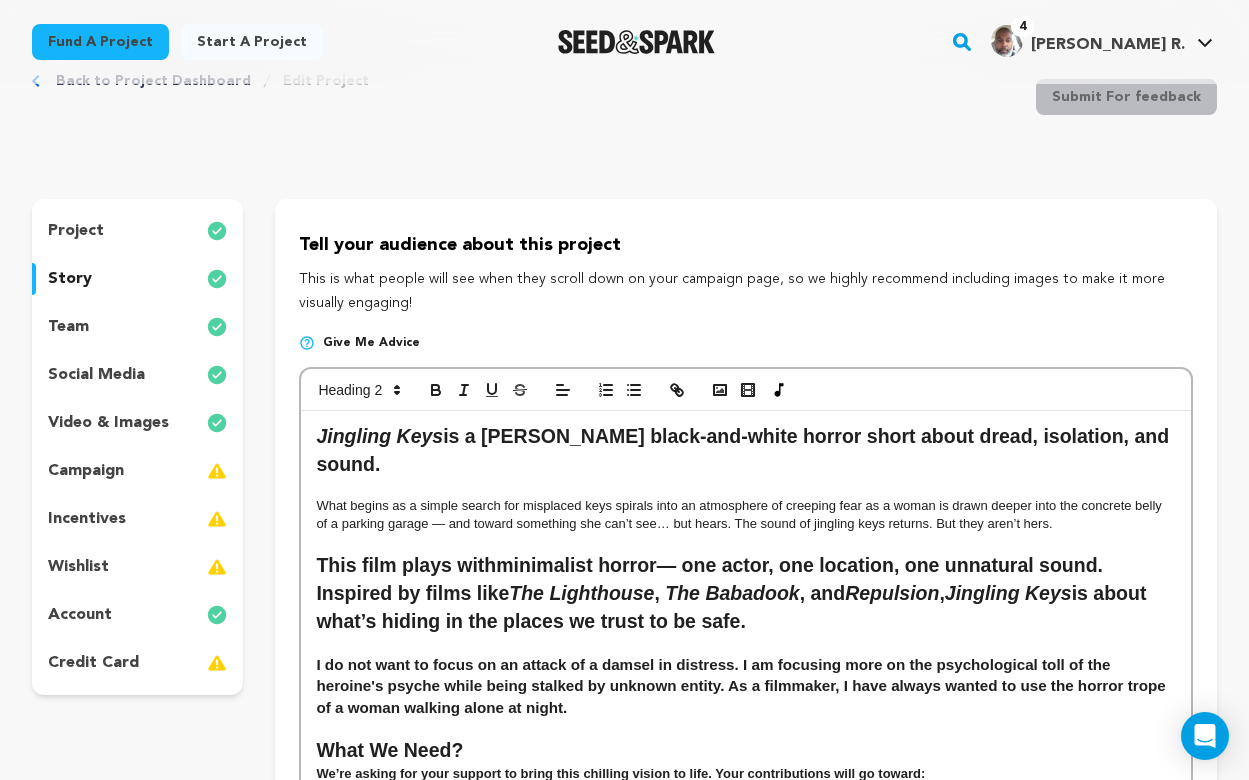 scroll, scrollTop: 62, scrollLeft: 0, axis: vertical 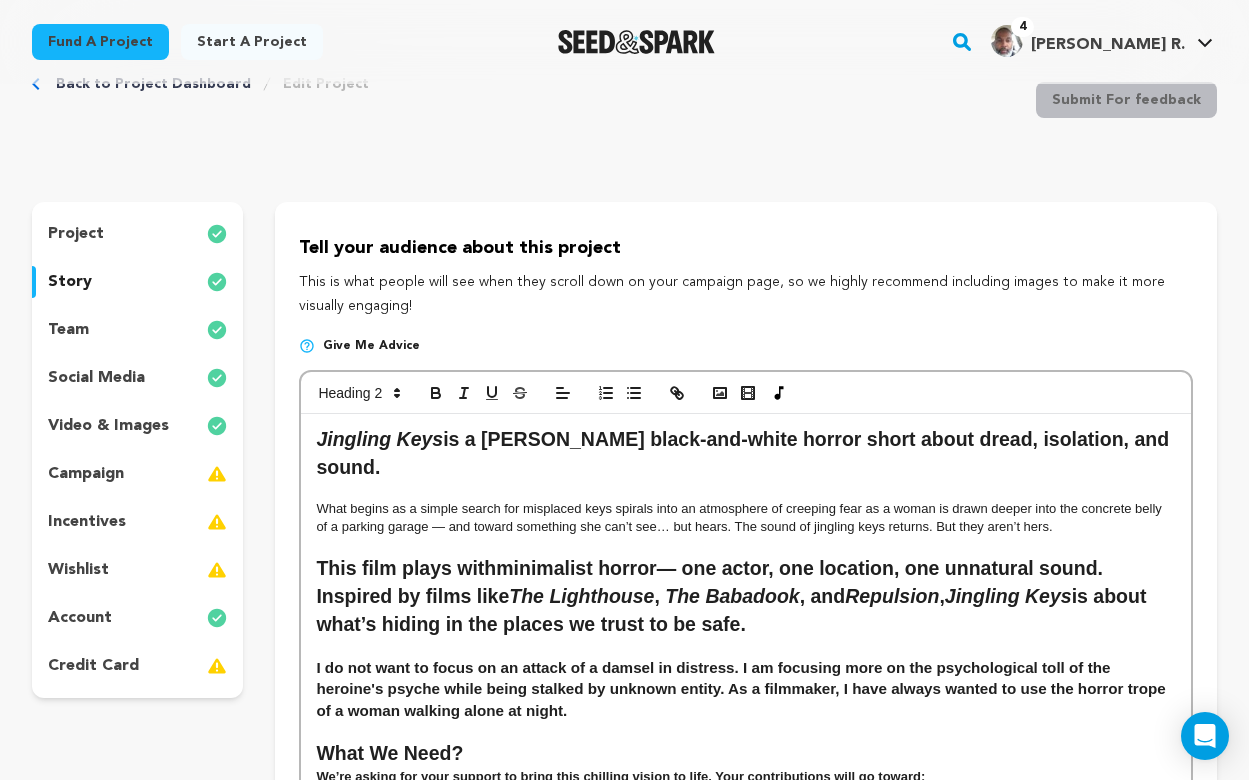 click on "team" at bounding box center (137, 330) 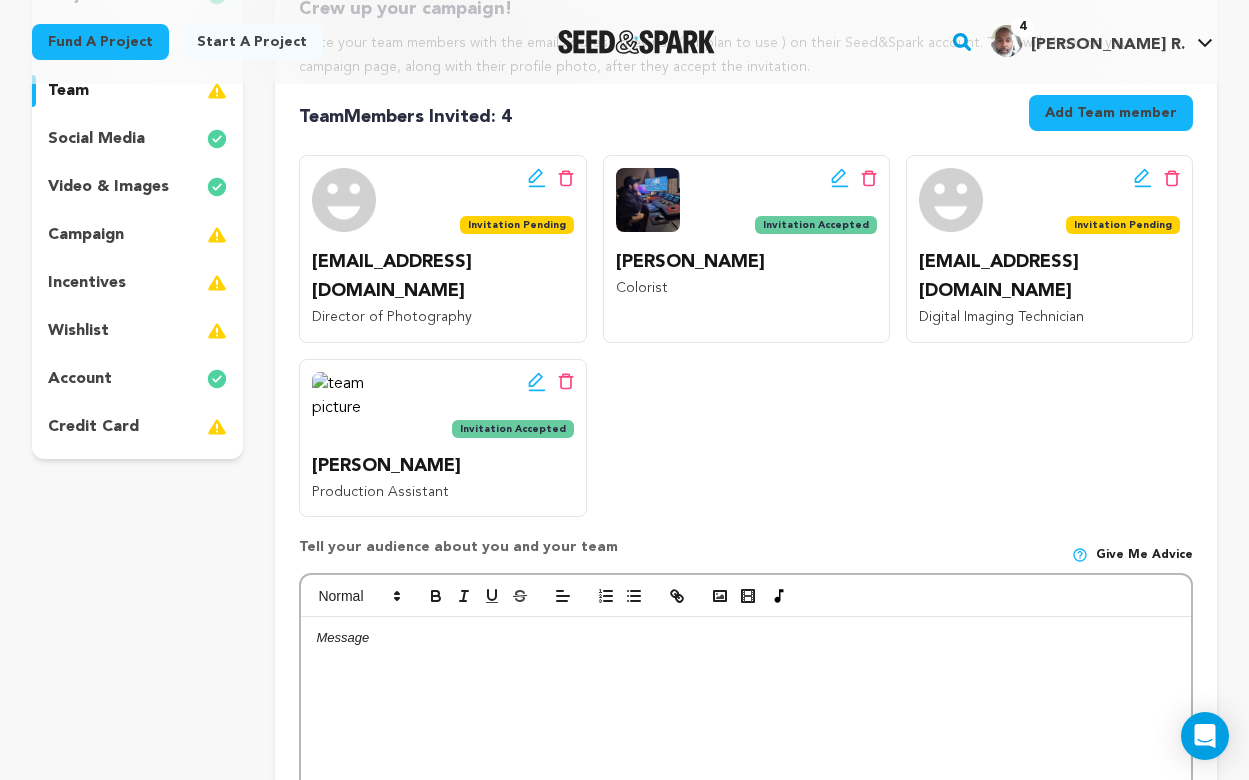 scroll, scrollTop: 309, scrollLeft: 0, axis: vertical 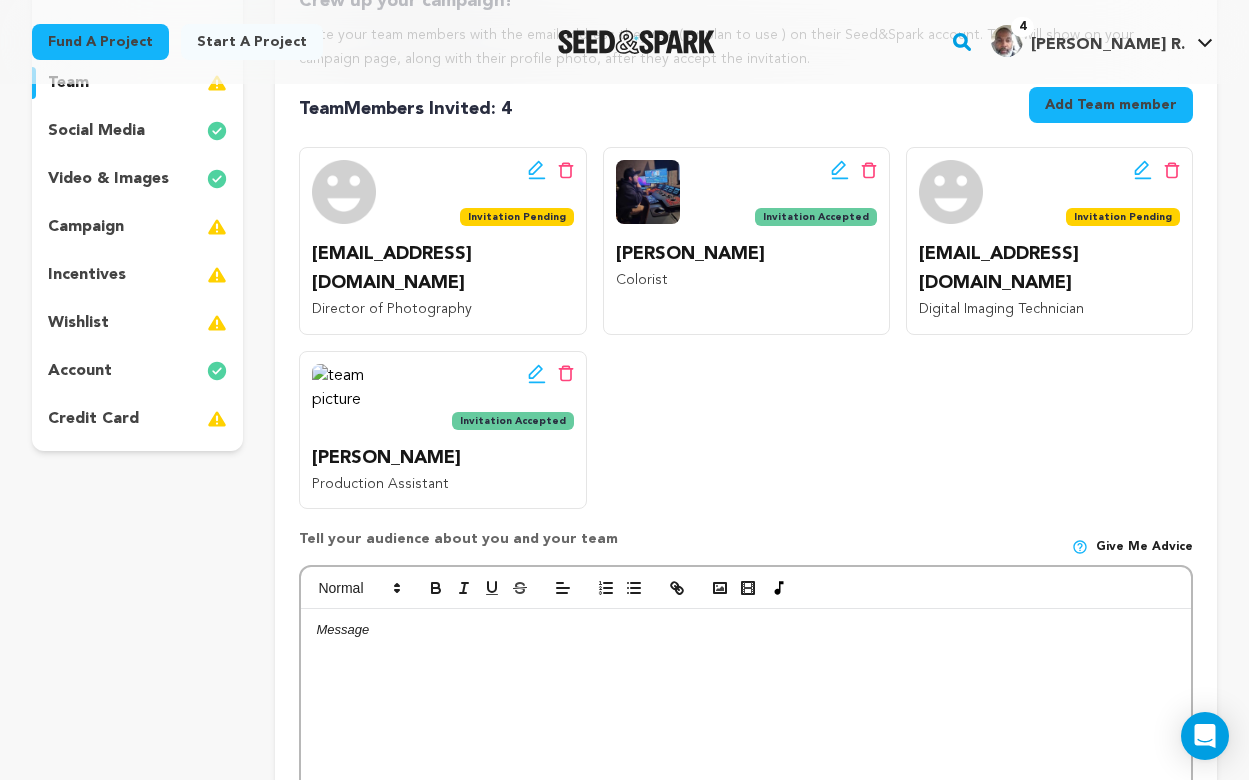 click on "Add Team member" at bounding box center (1111, 105) 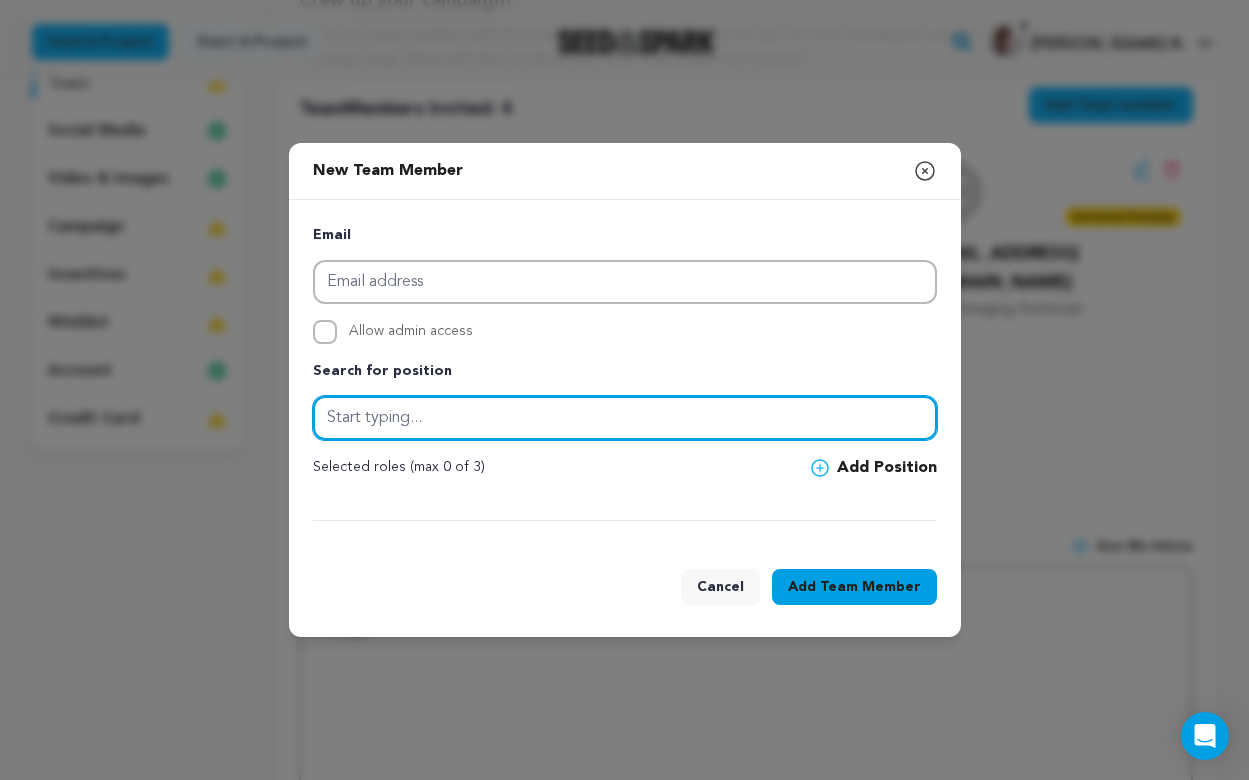 click at bounding box center [625, 418] 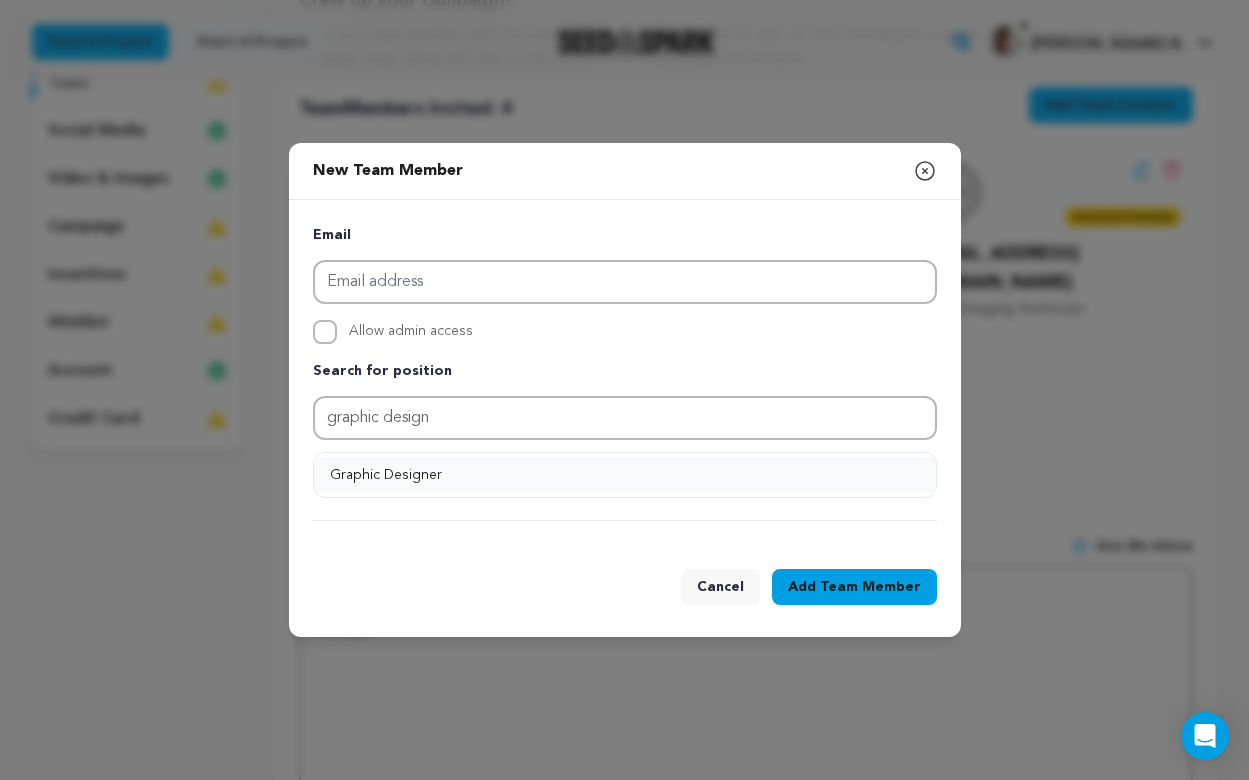 drag, startPoint x: 443, startPoint y: 450, endPoint x: 411, endPoint y: 474, distance: 40 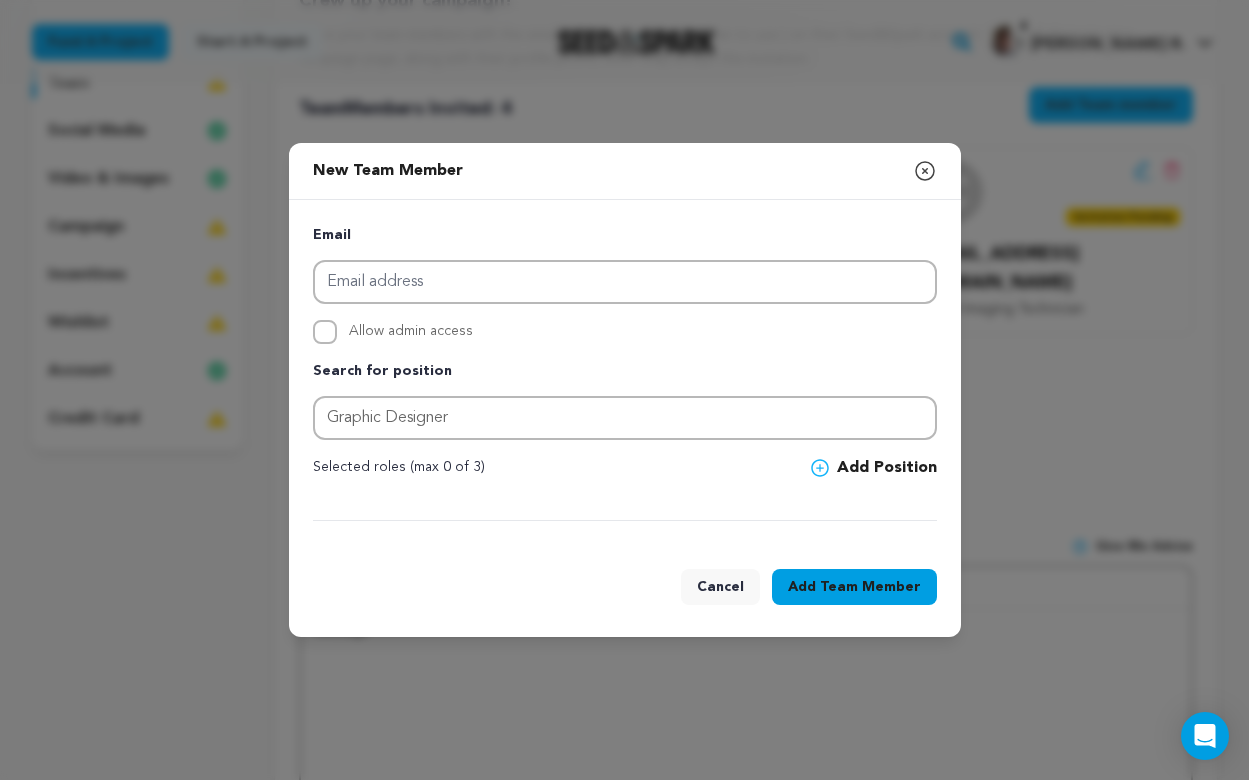 click on "Selected roles (max 0 of 3)" at bounding box center [399, 468] 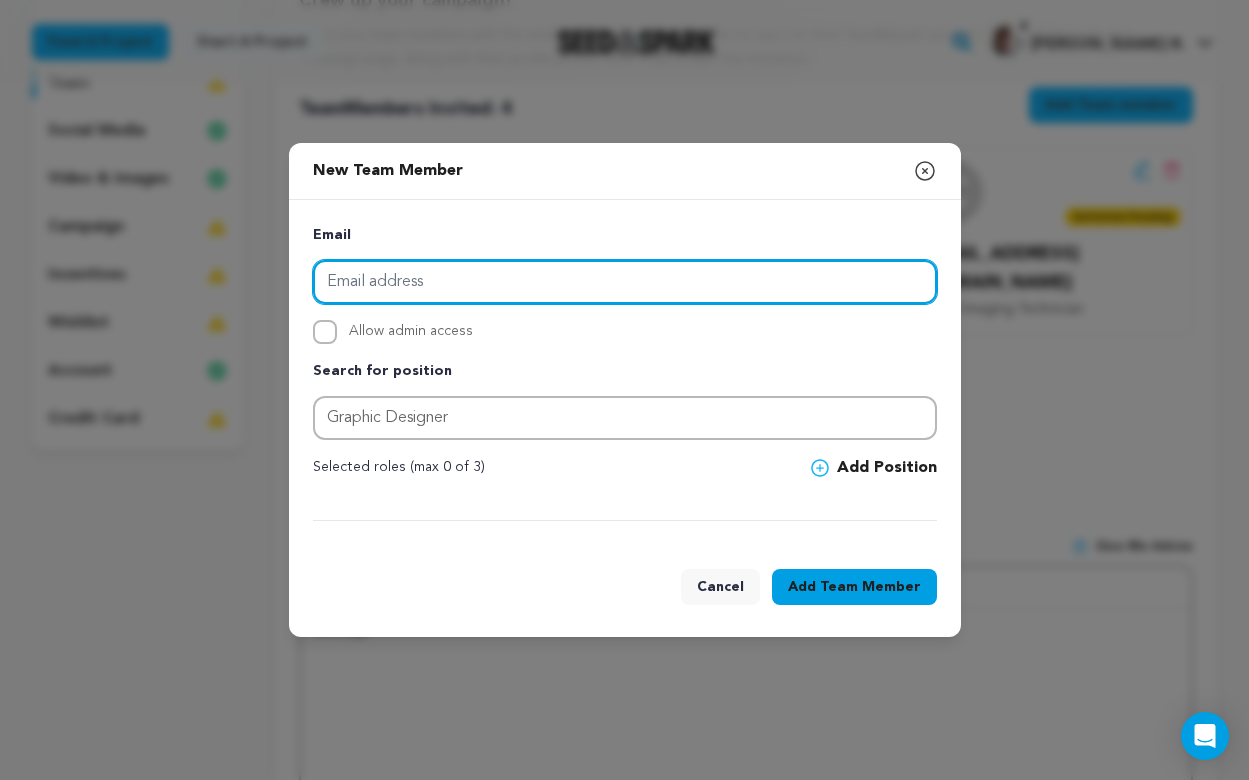 click at bounding box center [625, 282] 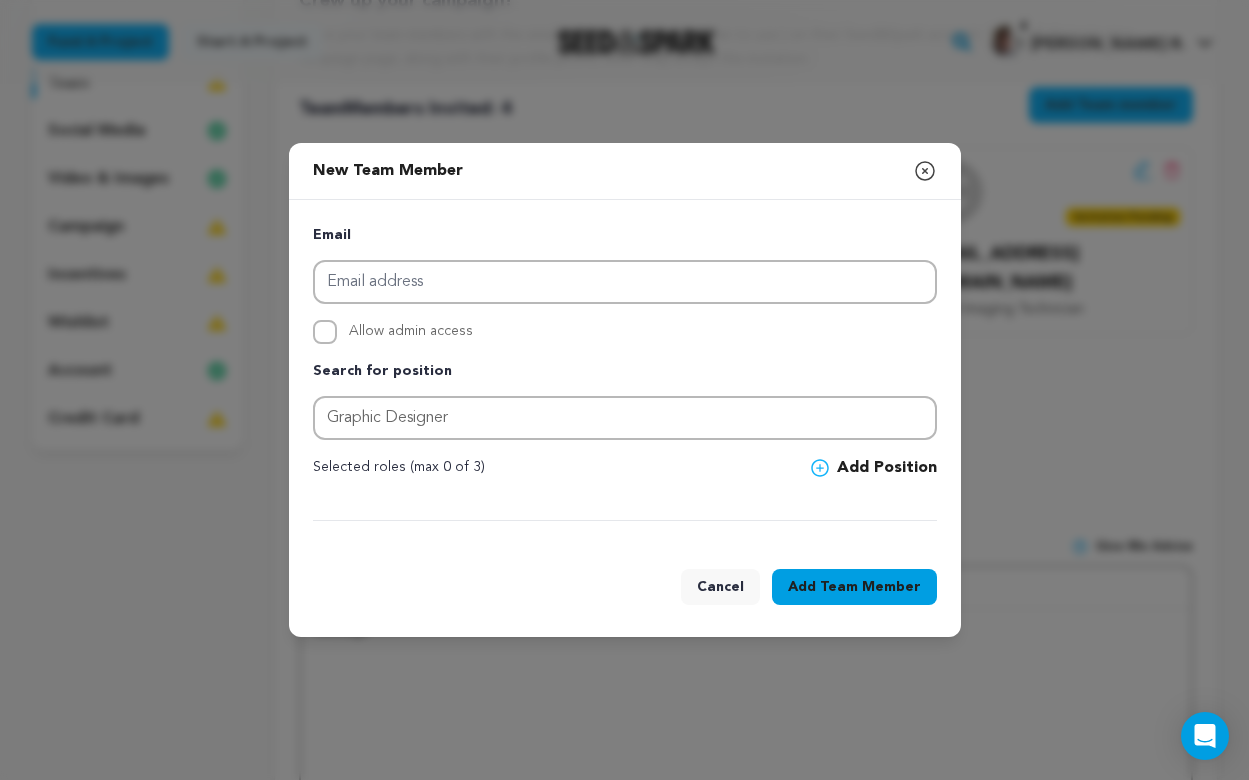 click on "Email
Allow admin access
Search for position
Graphic Designer
Selected roles (max 0 of 3)" at bounding box center [625, 372] 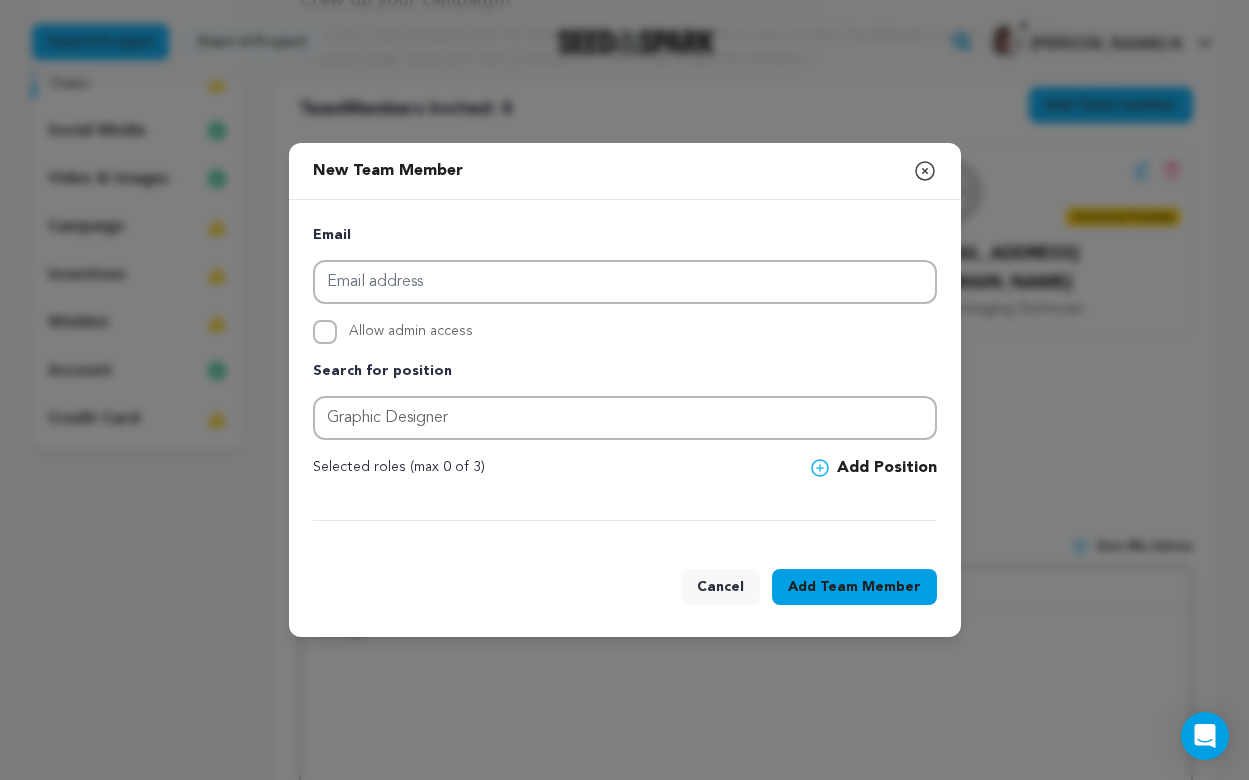 click 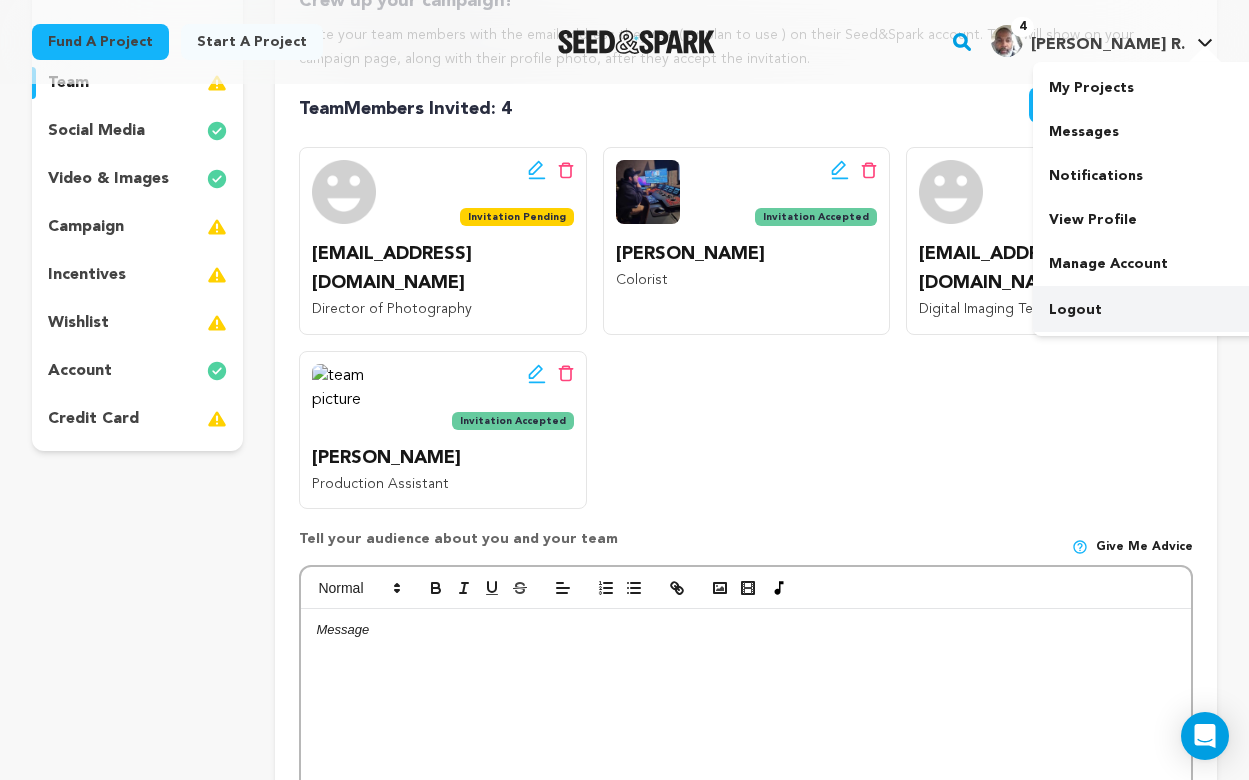 click on "Logout" at bounding box center [1145, 310] 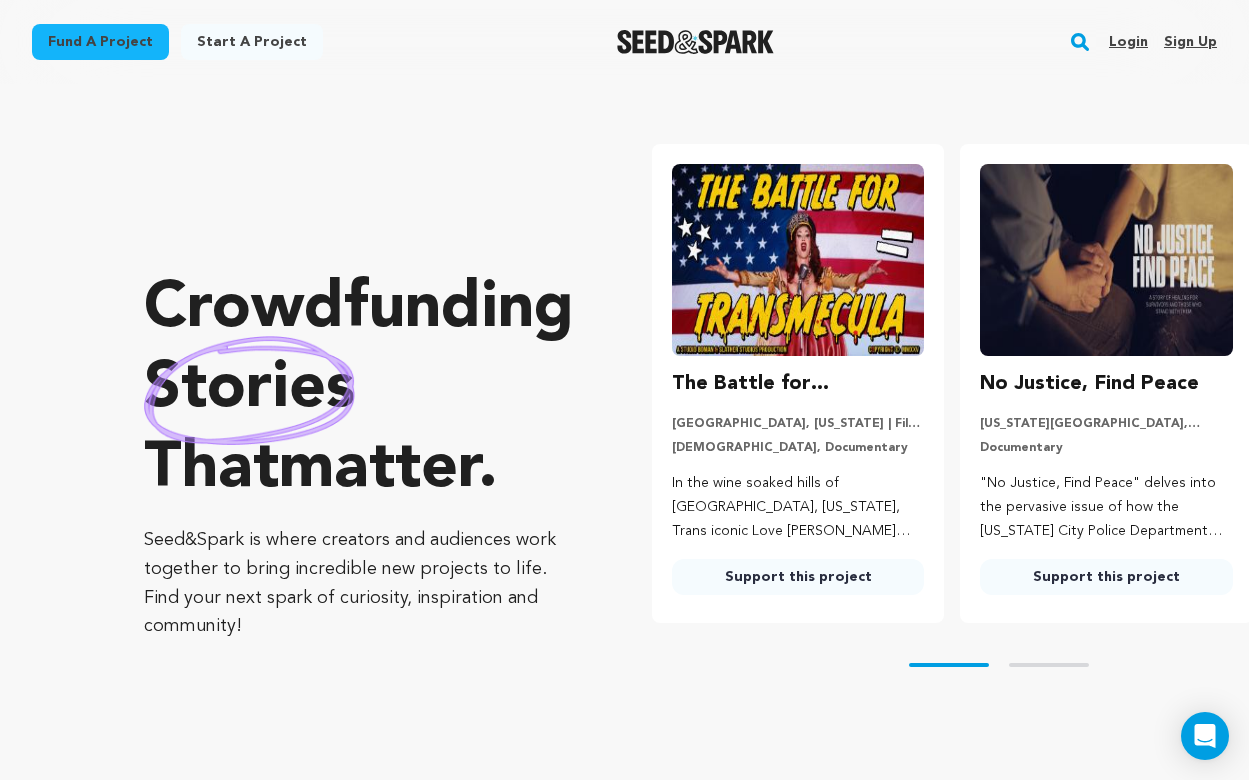 scroll, scrollTop: 0, scrollLeft: 0, axis: both 